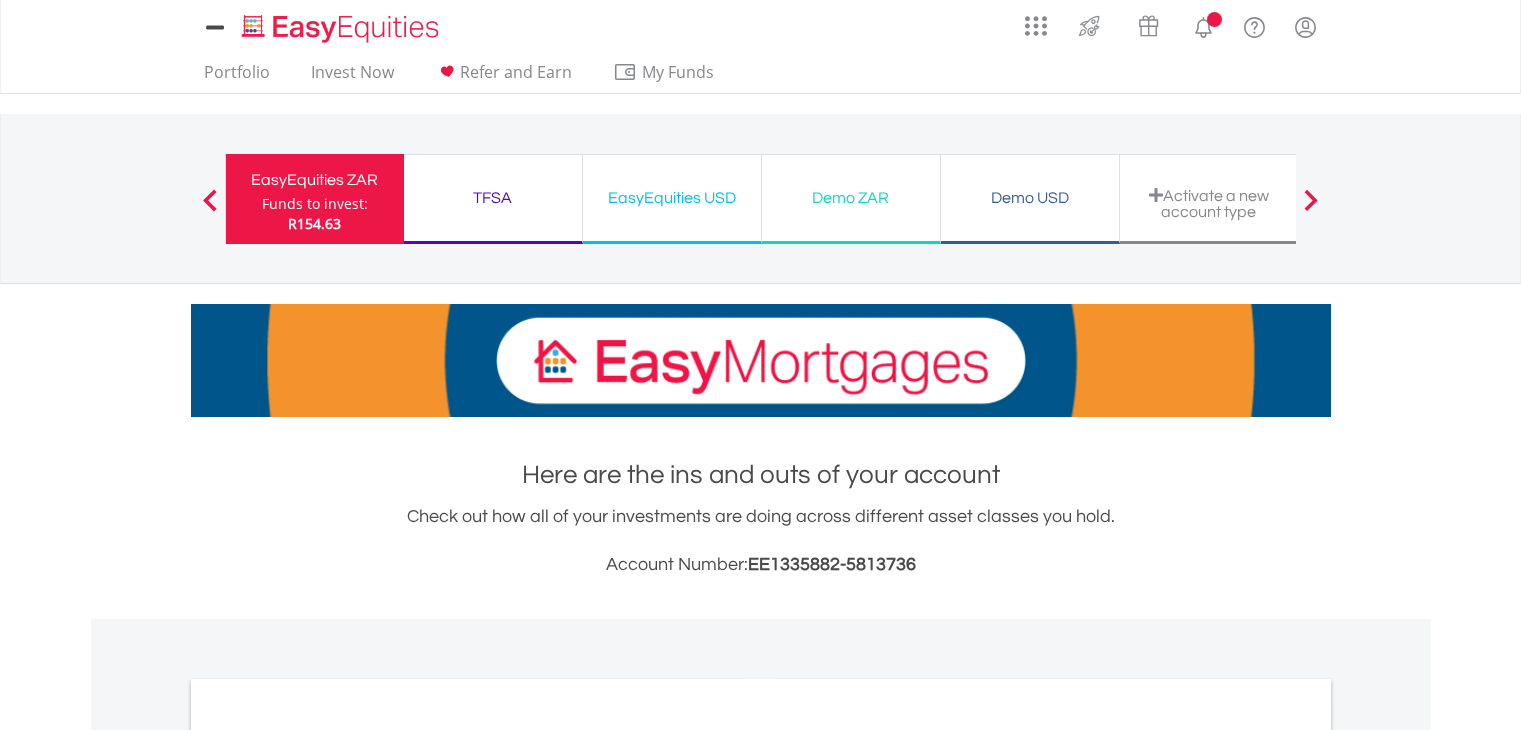 scroll, scrollTop: 0, scrollLeft: 0, axis: both 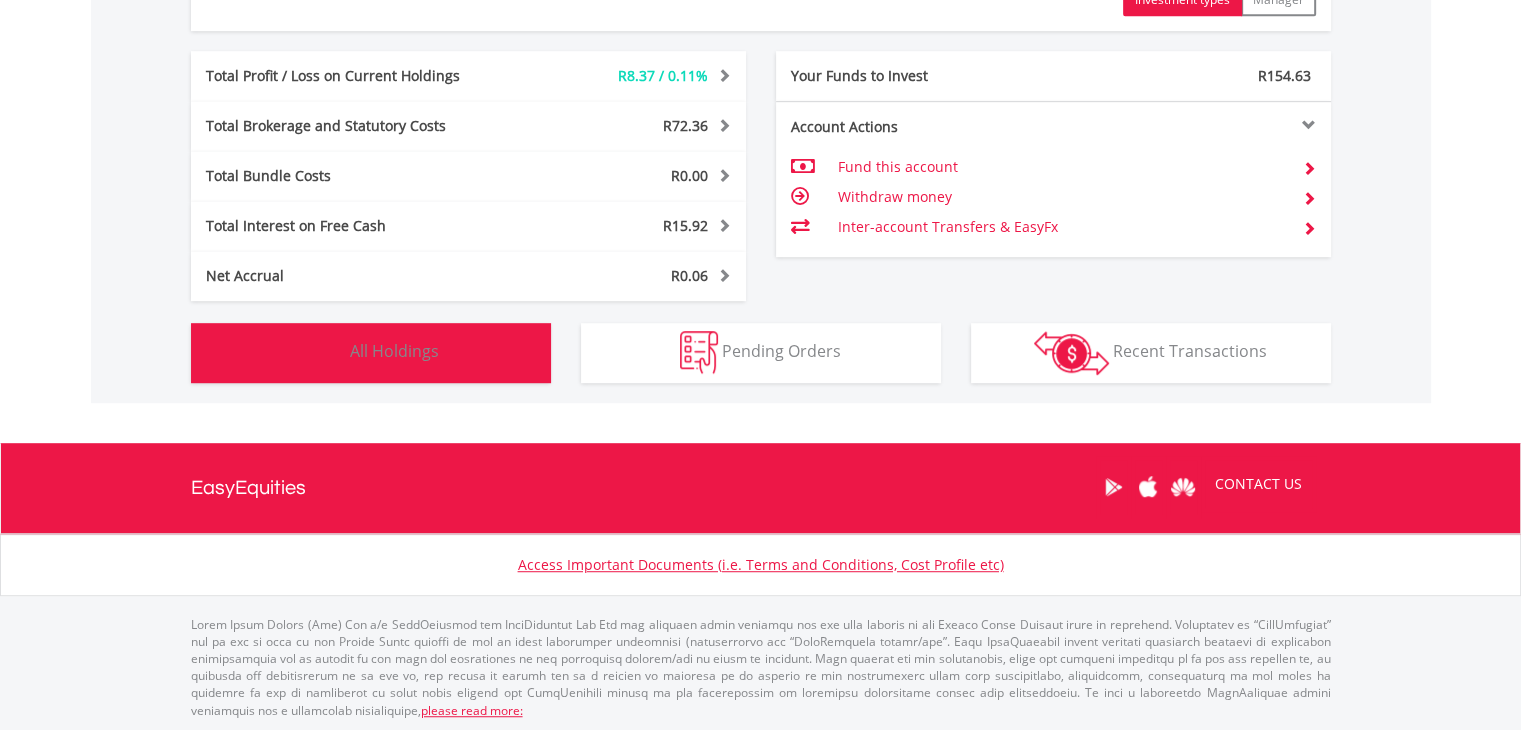 click at bounding box center (324, 352) 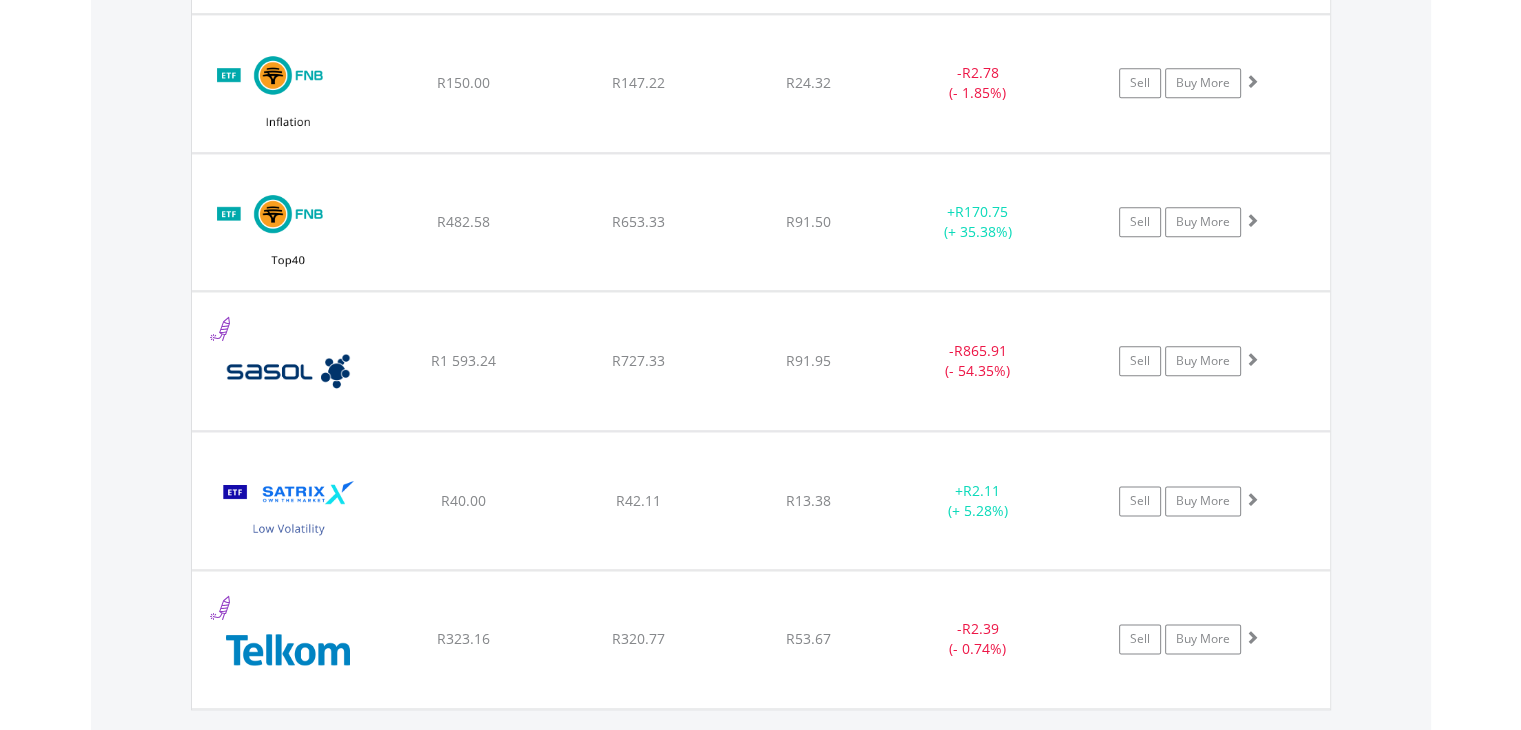 scroll, scrollTop: 2561, scrollLeft: 0, axis: vertical 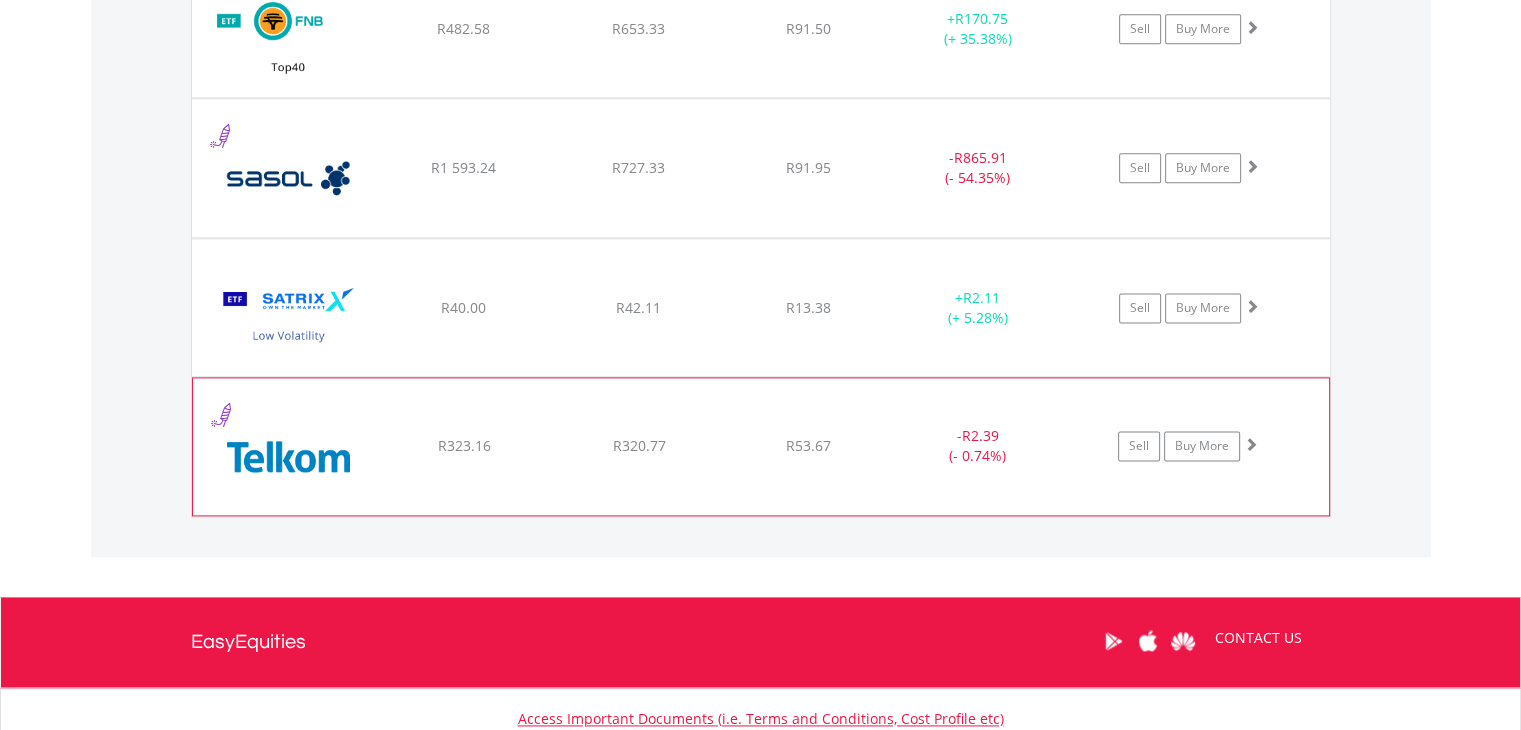 click on "﻿
Telkom SA SOC Limited
R323.16
R320.77
R53.67
-  R2.39 (- 0.74%)
Sell
Buy More" at bounding box center (761, -831) 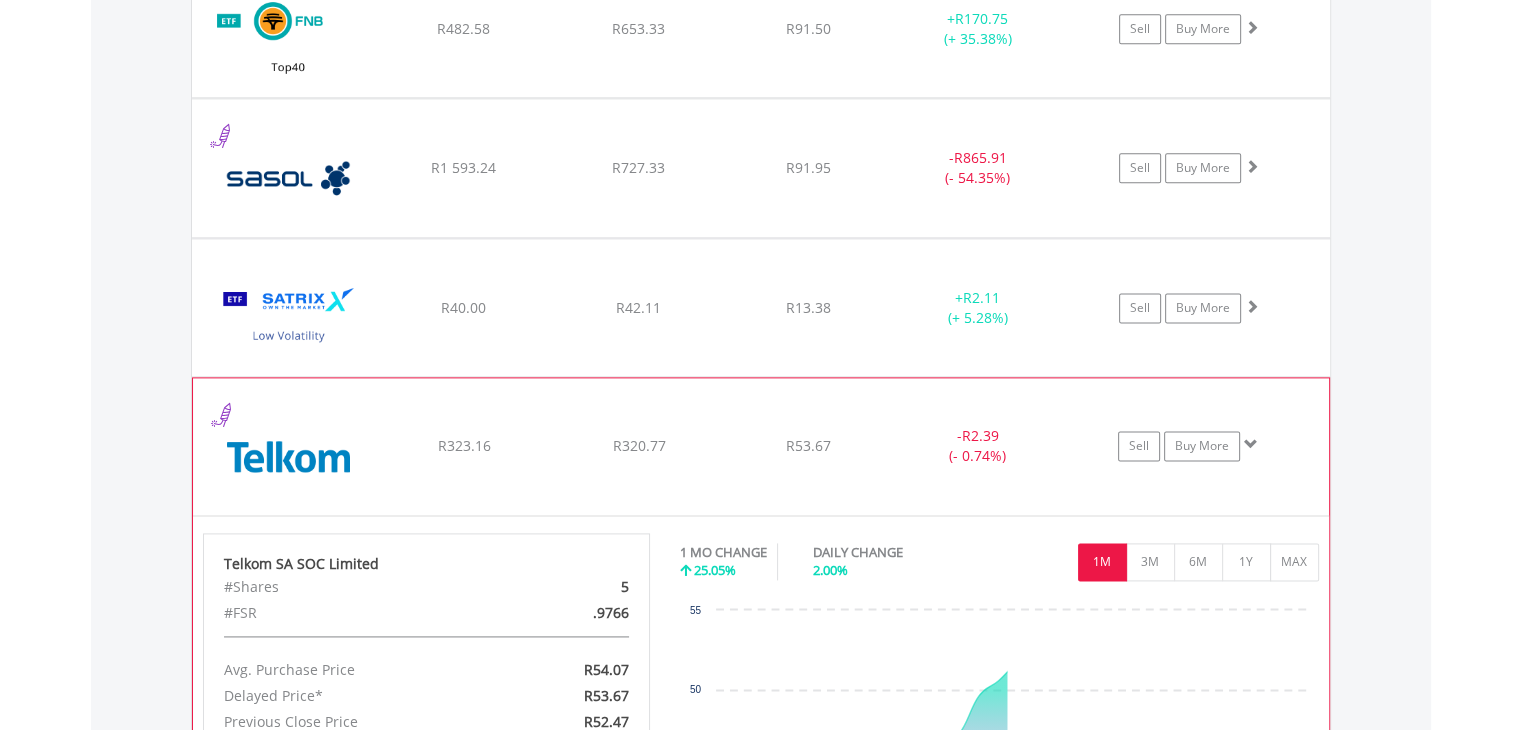 click on "﻿
Telkom SA SOC Limited
R323.16
R320.77
R53.67
-  R2.39 (- 0.74%)
Sell
Buy More" at bounding box center [761, -831] 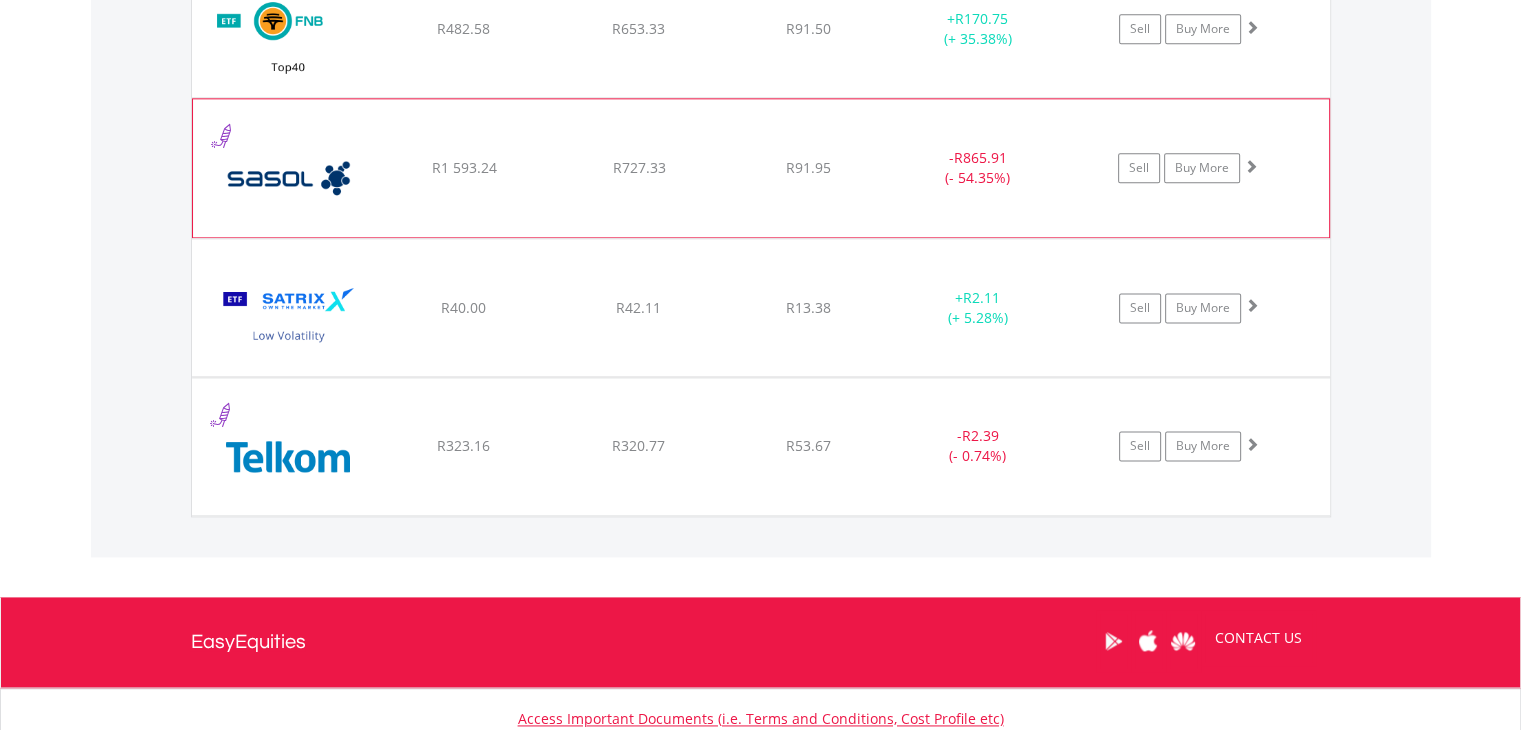 click on "﻿
Sasol Limited
R1 593.24
R727.33
R91.95
-  R865.91 (- 54.35%)
Sell
Buy More" at bounding box center [761, -831] 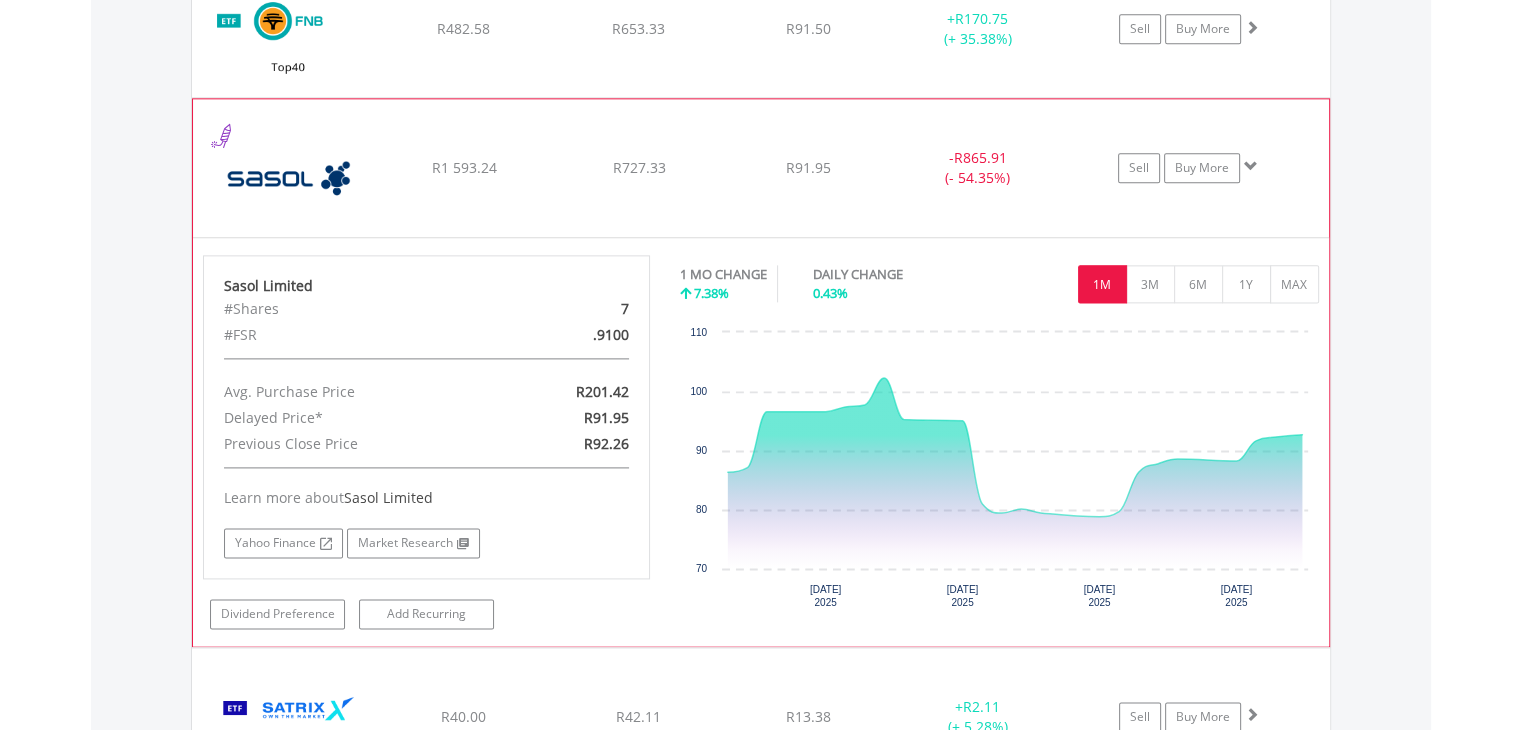 click on "﻿
Sasol Limited
R1 593.24
R727.33
R91.95
-  R865.91 (- 54.35%)
Sell
Buy More" at bounding box center [761, -831] 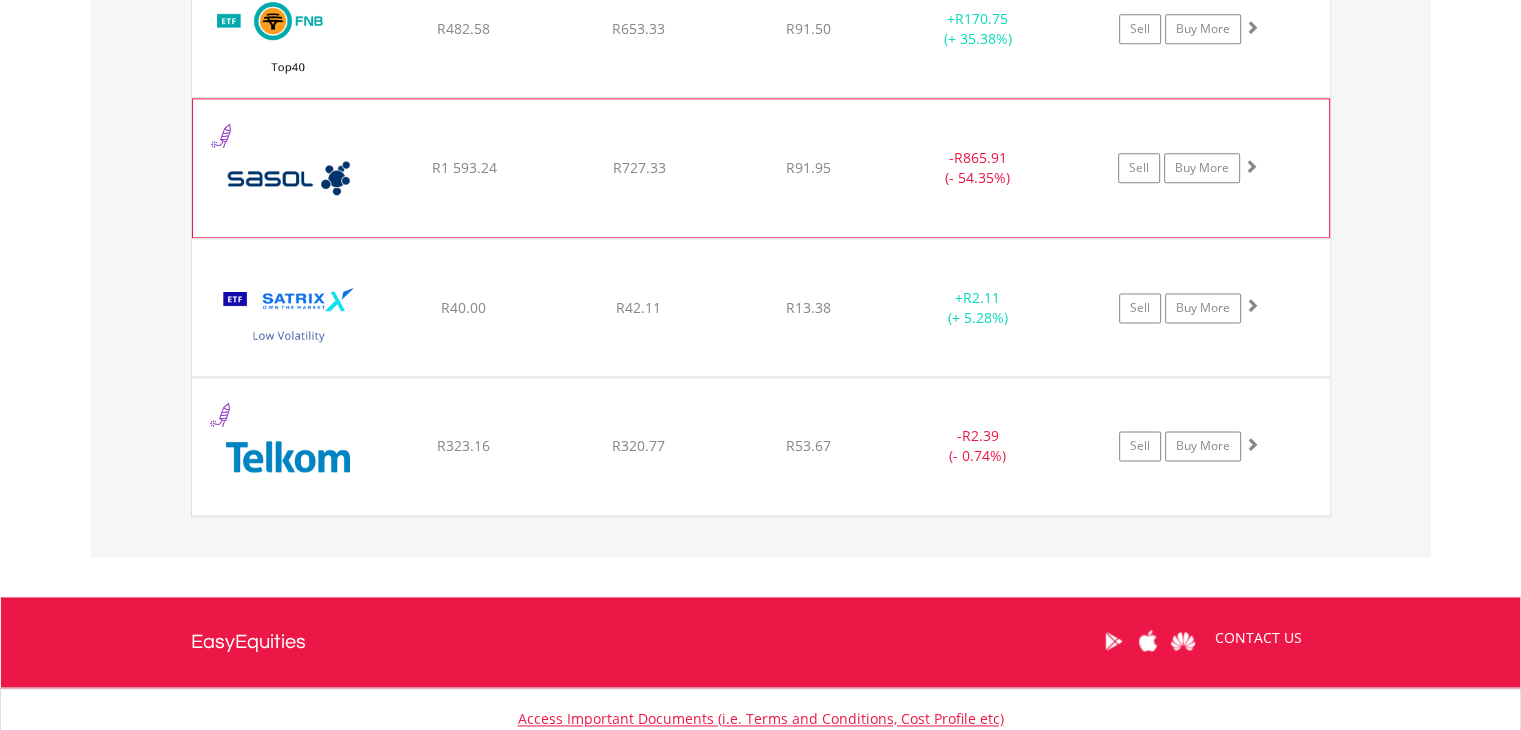 scroll, scrollTop: 2461, scrollLeft: 0, axis: vertical 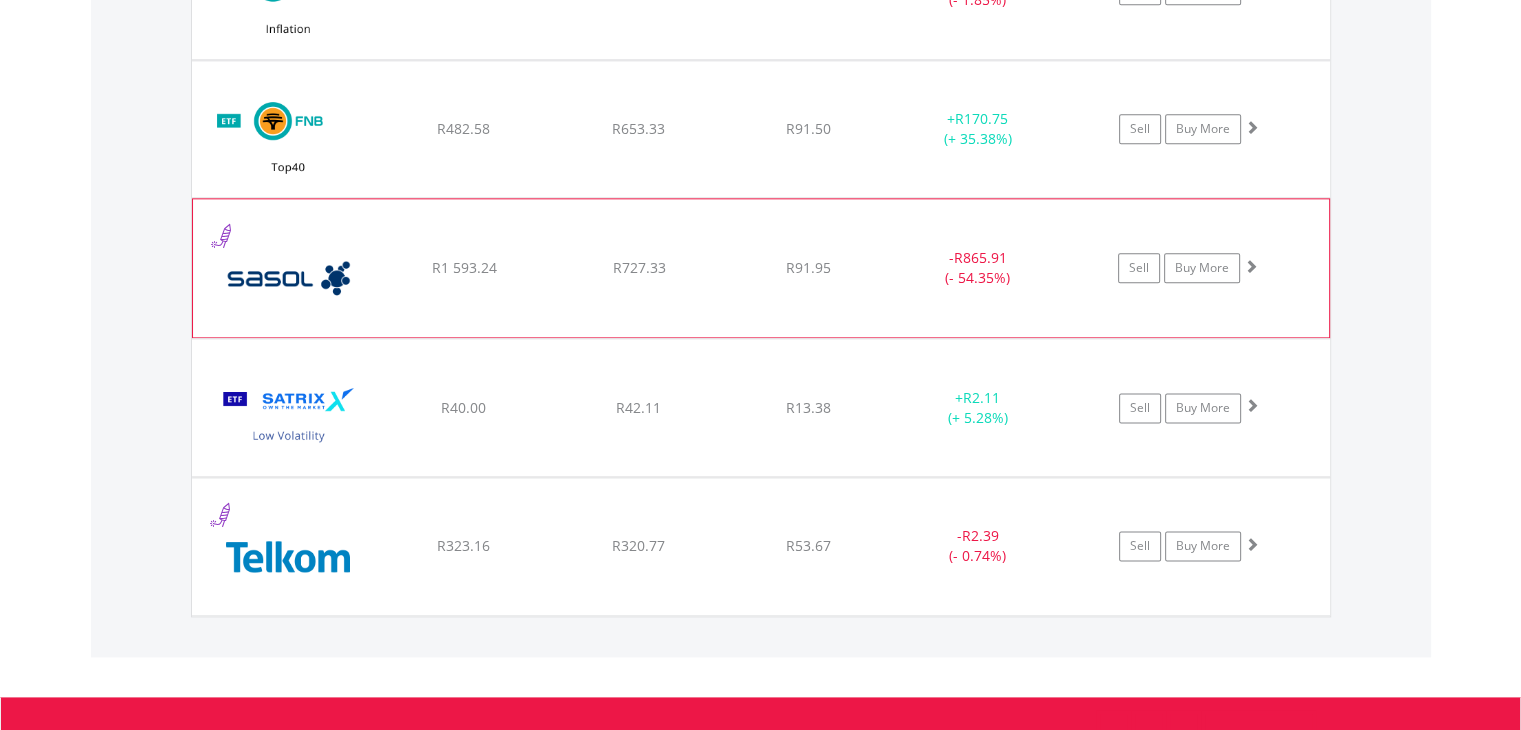 click on "﻿
FNB Top40 Exchange Traded Fund
R482.58
R653.33
R91.50
+  R170.75 (+ 35.38%)
Sell
Buy More" at bounding box center (761, -731) 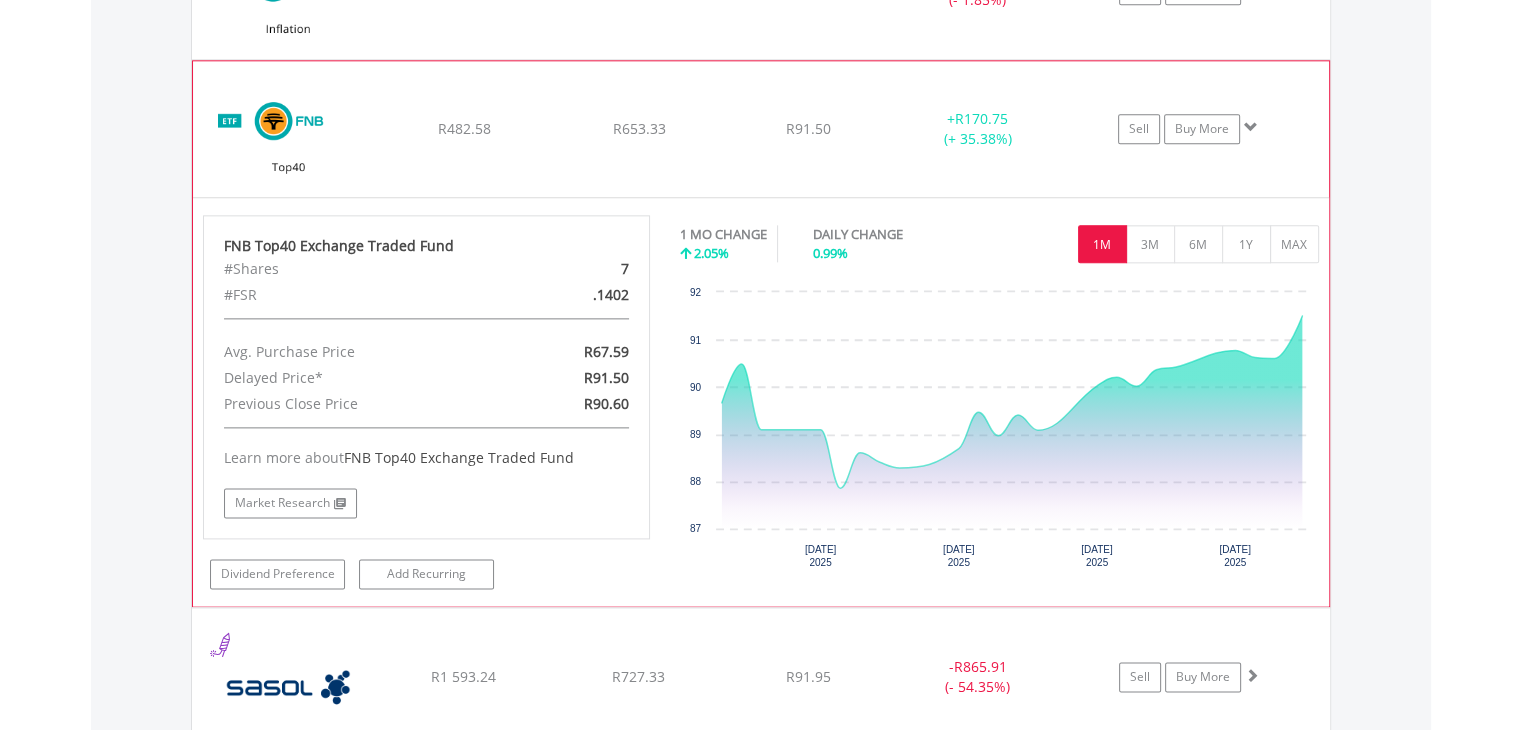 click on "R91.50" at bounding box center [808, -731] 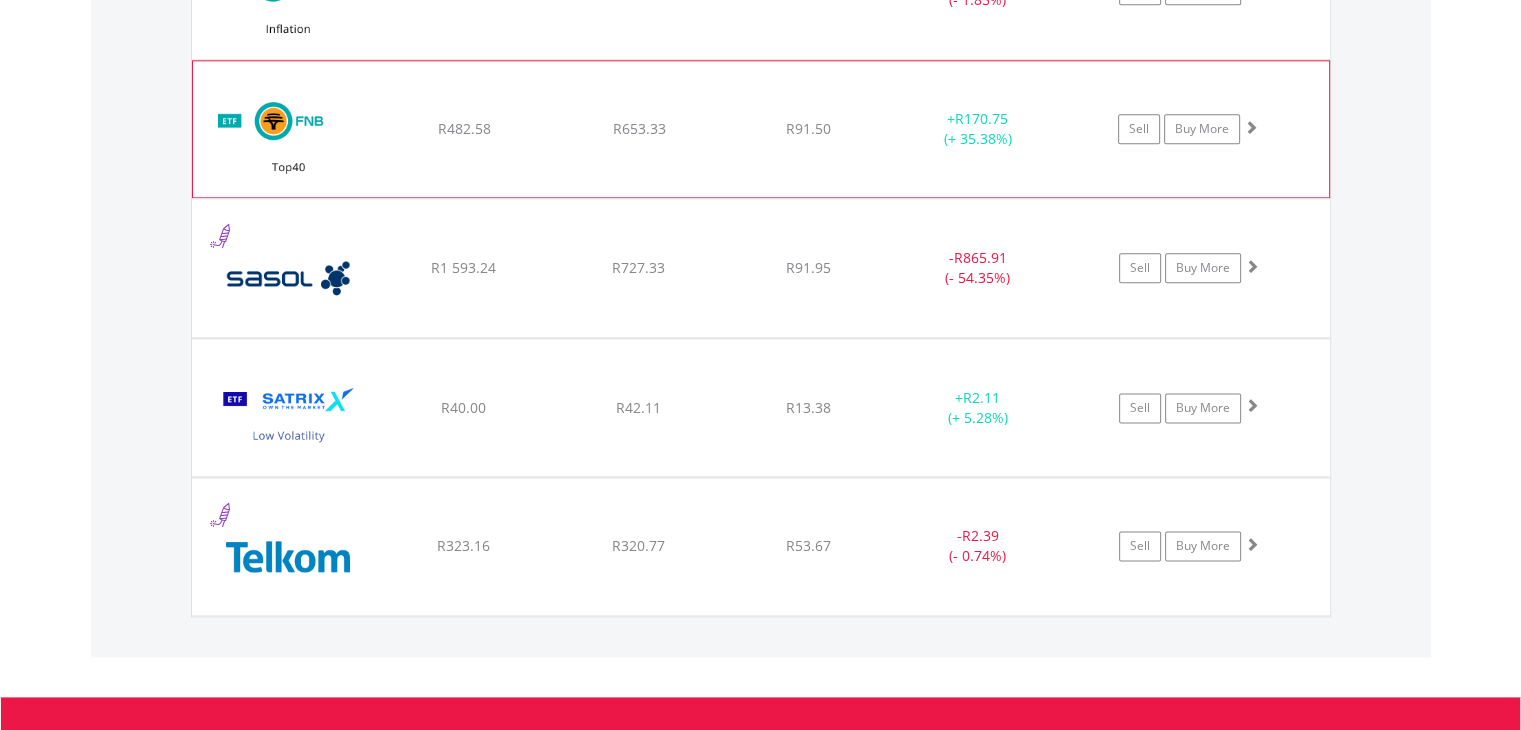 scroll, scrollTop: 2261, scrollLeft: 0, axis: vertical 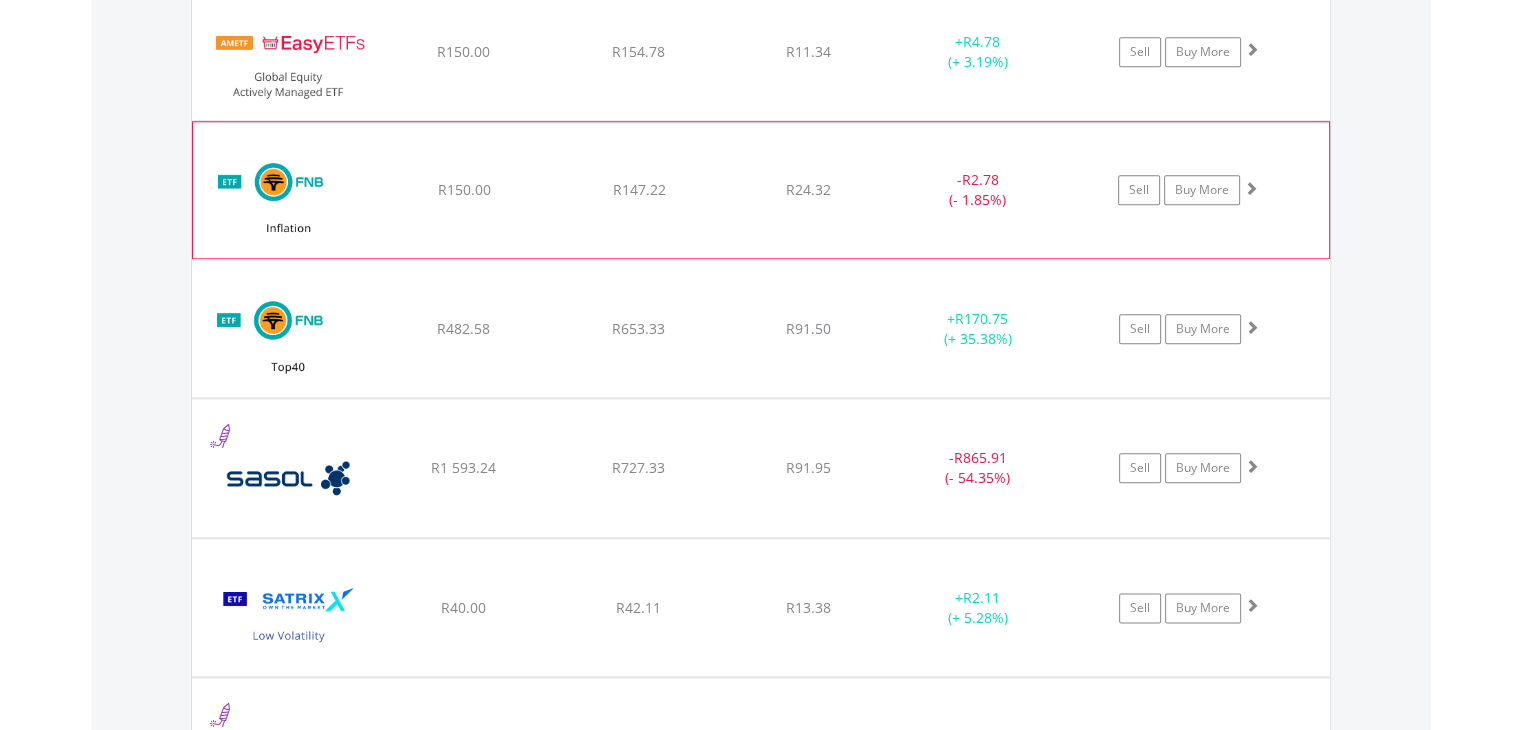 click on "R24.32" at bounding box center (808, -531) 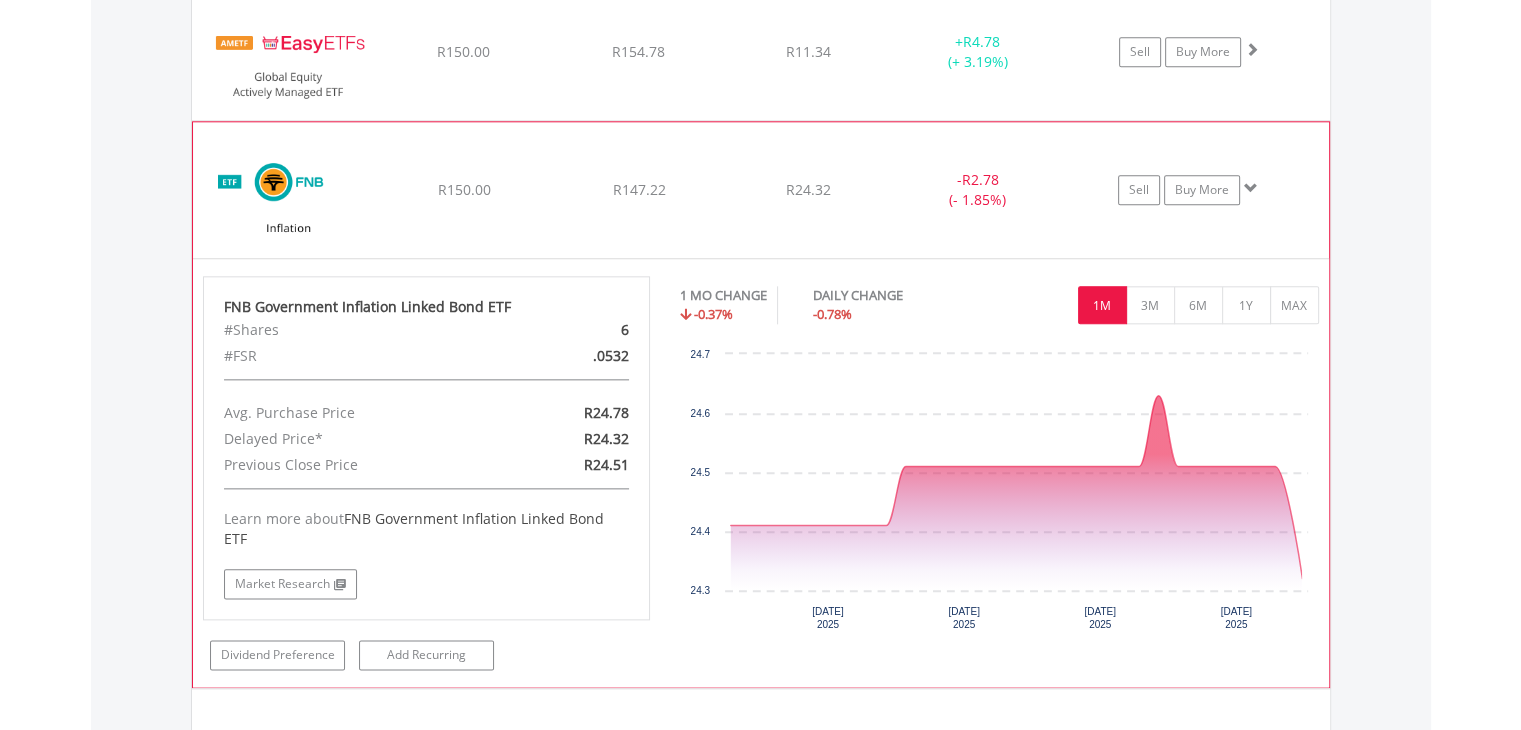 click on "﻿
FNB Government Inflation Linked Bond ETF
R150.00
R147.22
R24.32
-  R2.78 (- 1.85%)
Sell
Buy More" at bounding box center (761, -531) 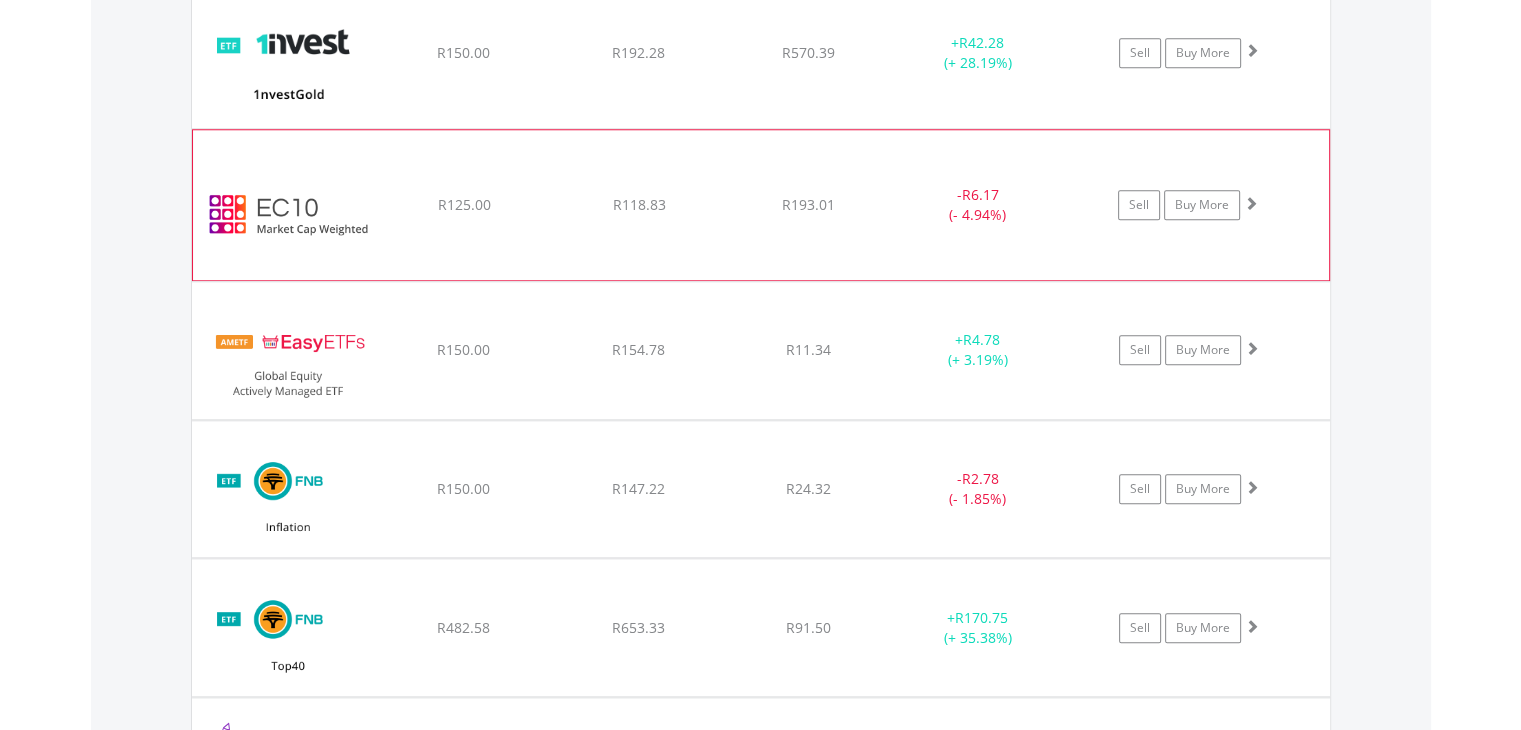 scroll, scrollTop: 1961, scrollLeft: 0, axis: vertical 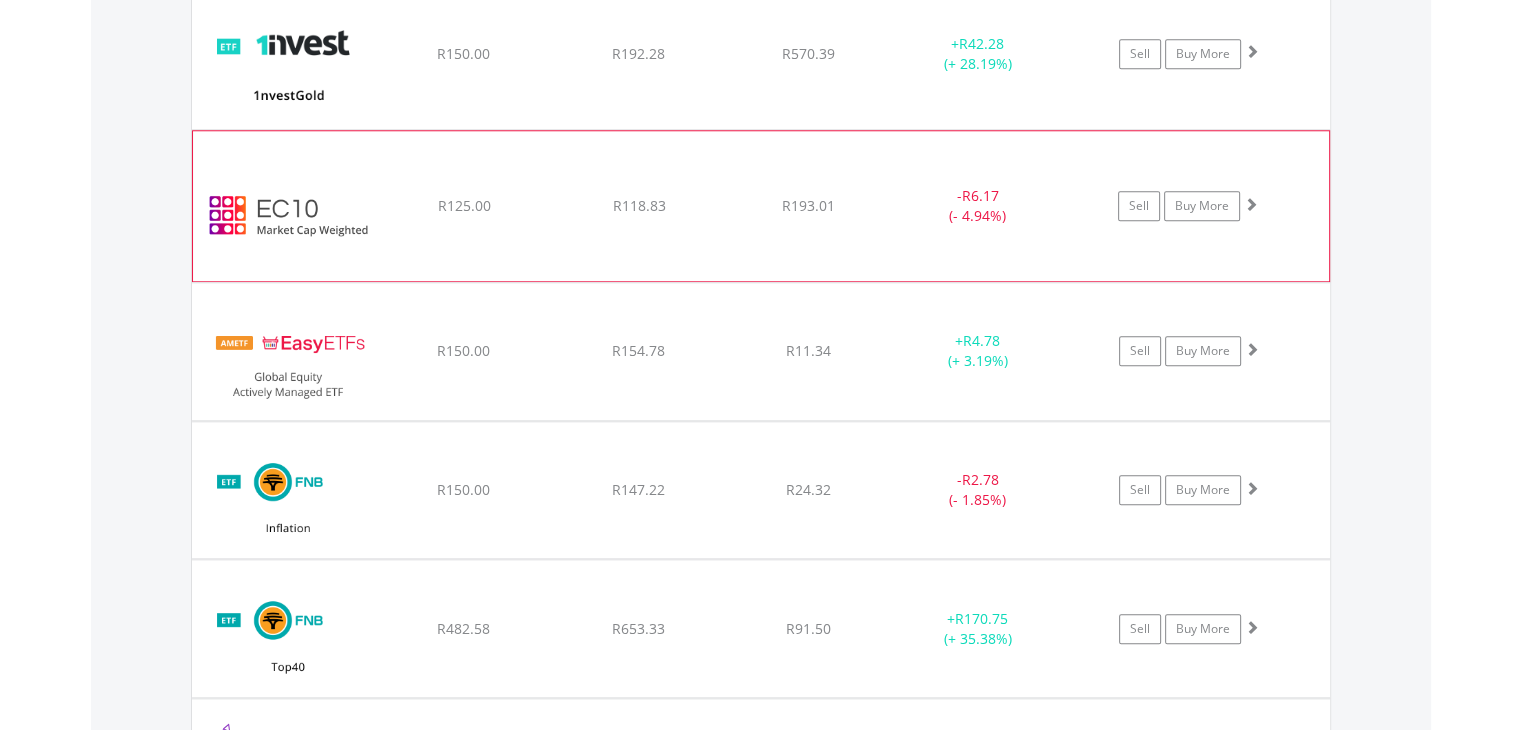 click on "﻿
EasyCrypto 10
R125.00
R118.83
R193.01
-  R6.17 (- 4.94%)
Sell
Buy More" at bounding box center [761, -231] 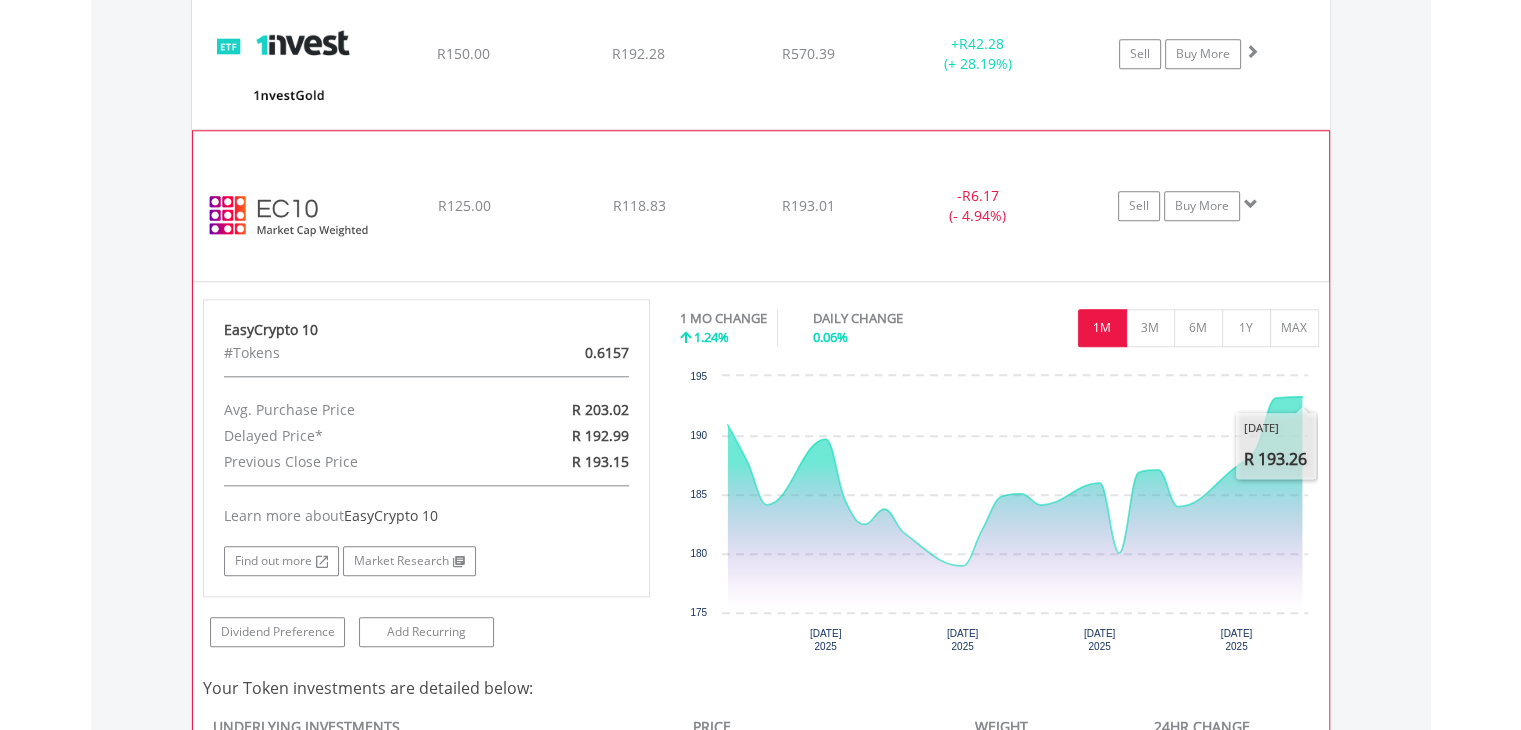 click on "﻿
EasyCrypto 10
R125.00
R118.83
R193.01
-  R6.17 (- 4.94%)
Sell
Buy More" at bounding box center [761, -231] 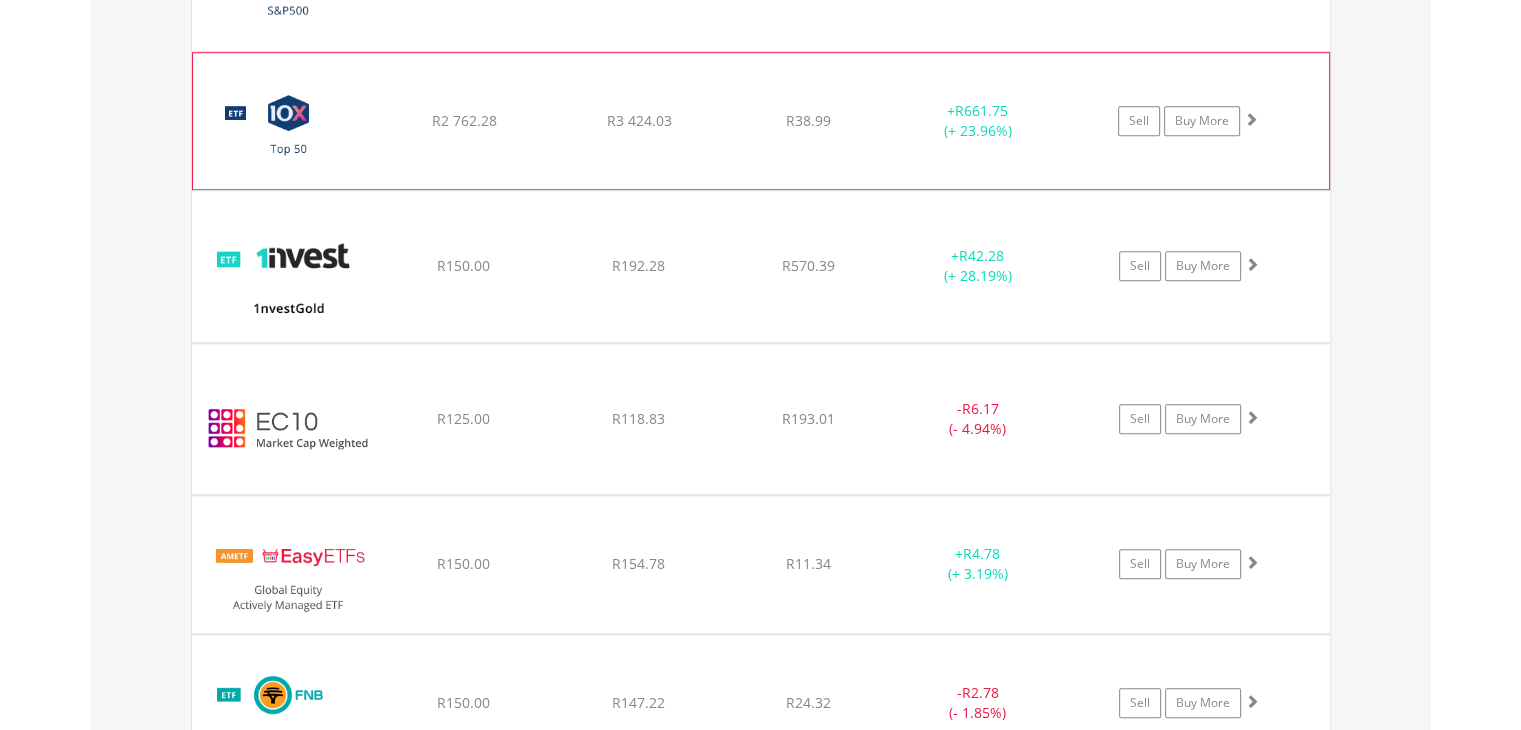 scroll, scrollTop: 1661, scrollLeft: 0, axis: vertical 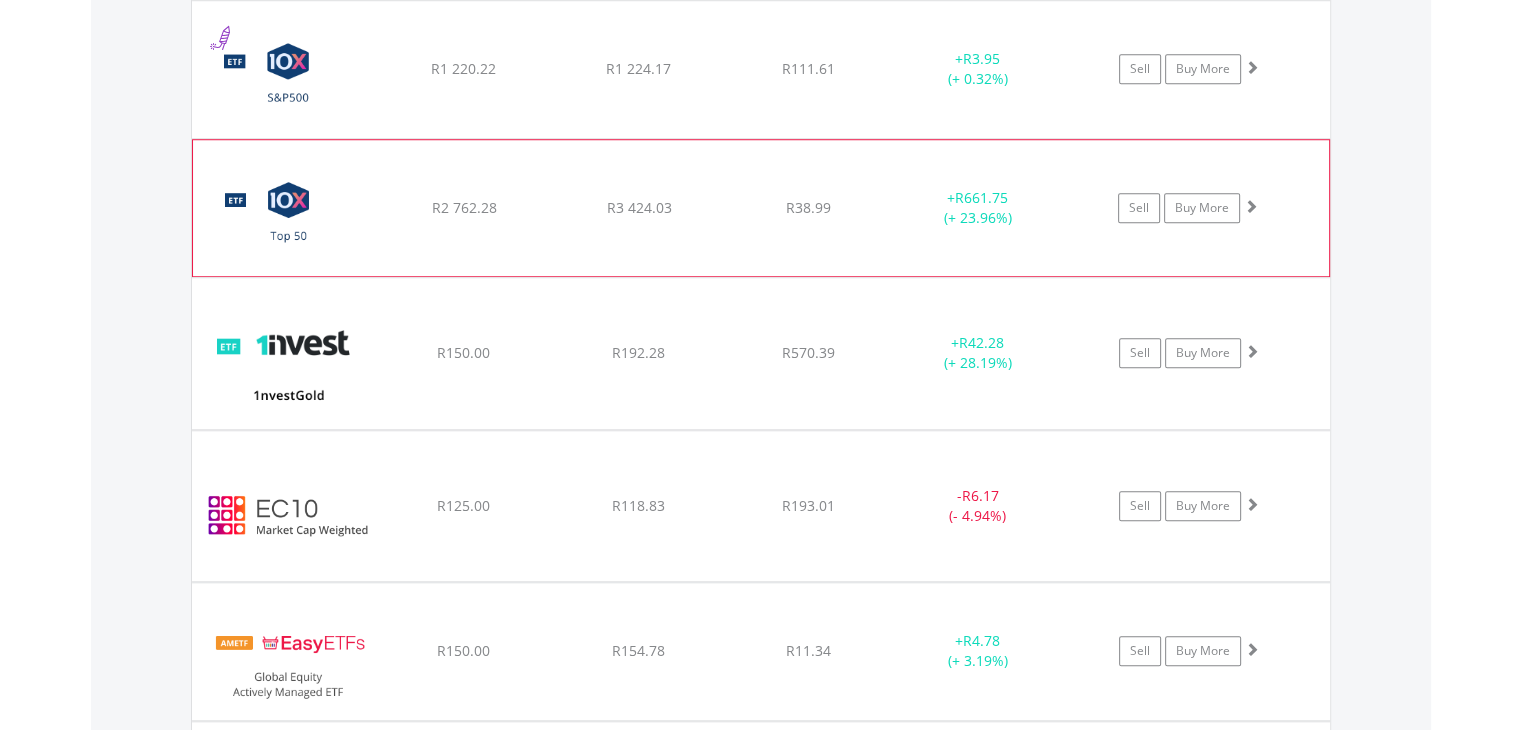 click on "﻿
10X S&P [GEOGRAPHIC_DATA] Top50 Index Exchange Traded Fund
R2 762.28
R3 424.03
R38.99
+  R661.75 (+ 23.96%)
Sell
Buy More" at bounding box center (761, 69) 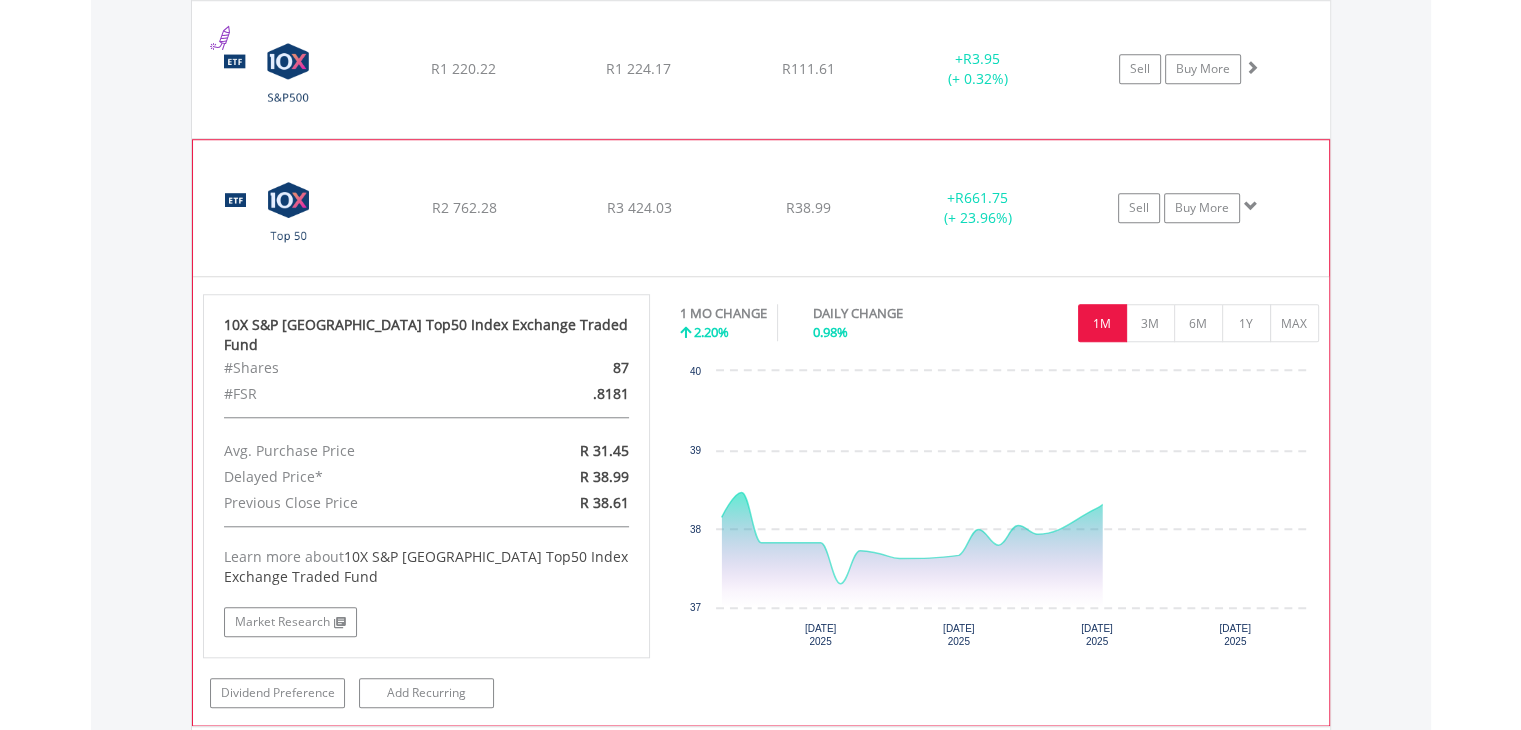 click on "﻿
10X S&P [GEOGRAPHIC_DATA] Top50 Index Exchange Traded Fund
R2 762.28
R3 424.03
R38.99
+  R661.75 (+ 23.96%)
Sell
Buy More" at bounding box center (761, 69) 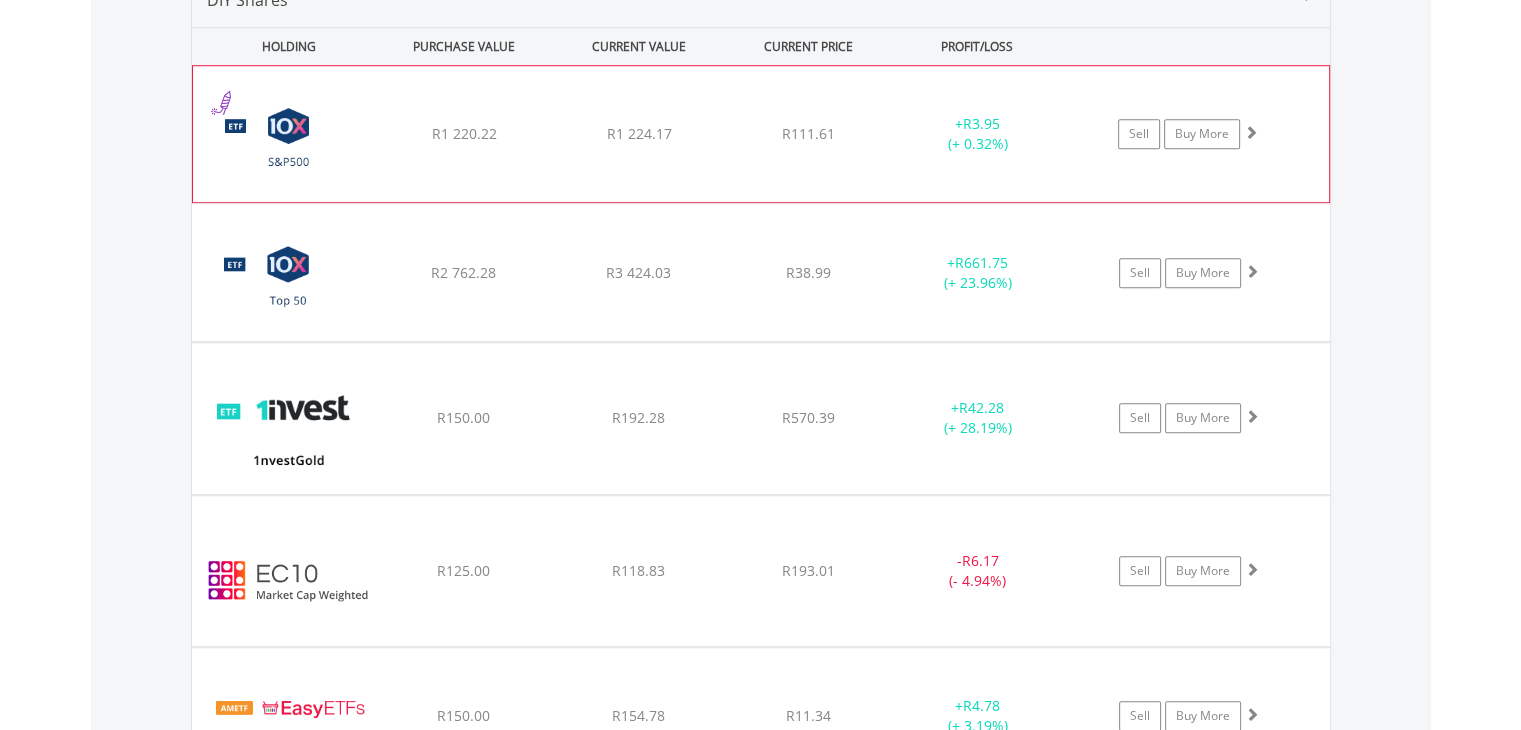 scroll, scrollTop: 1561, scrollLeft: 0, axis: vertical 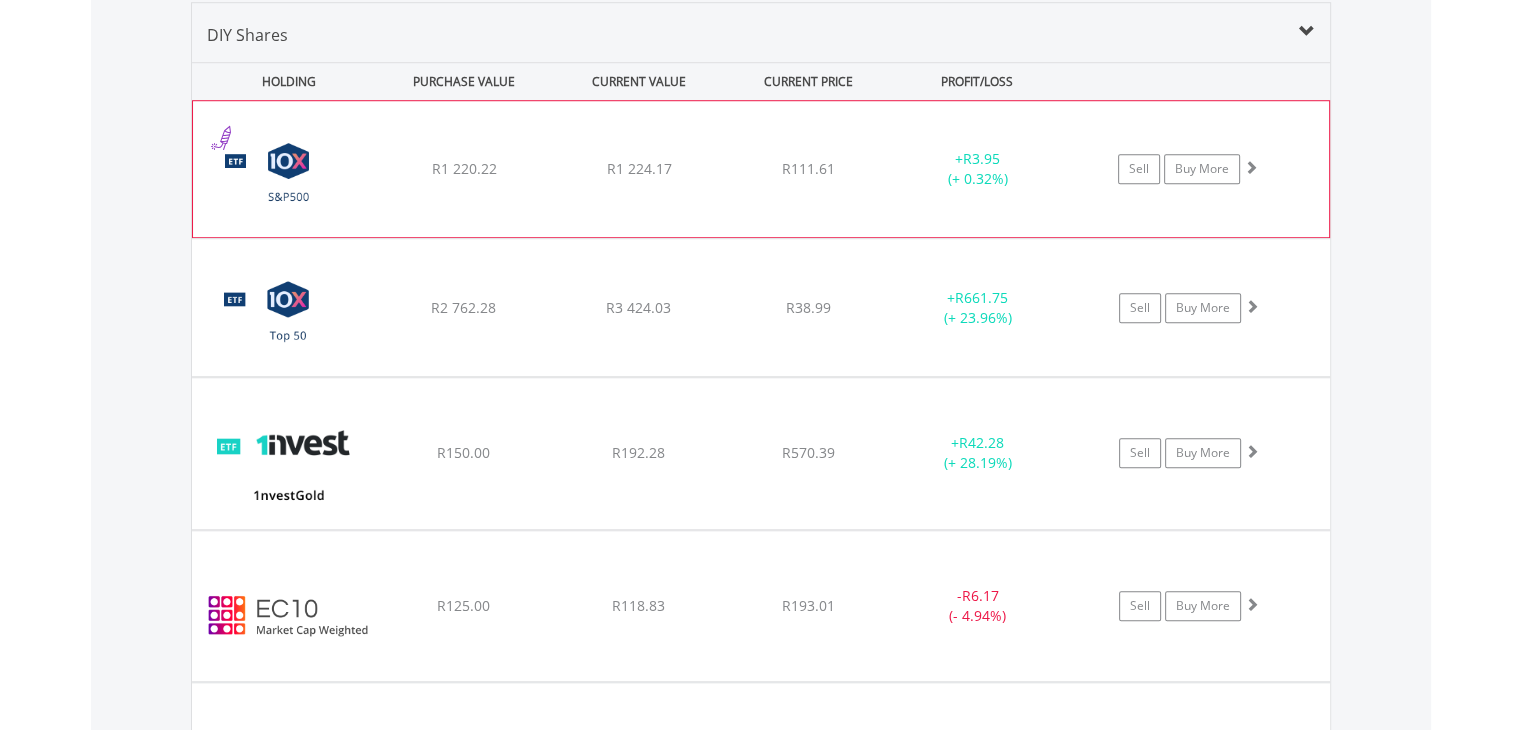 click on "﻿
10X S&P 500 Exchange Traded Fund
R1 220.22
R1 224.17
R111.61
+  R3.95 (+ 0.32%)
Sell
Buy More" at bounding box center (761, 169) 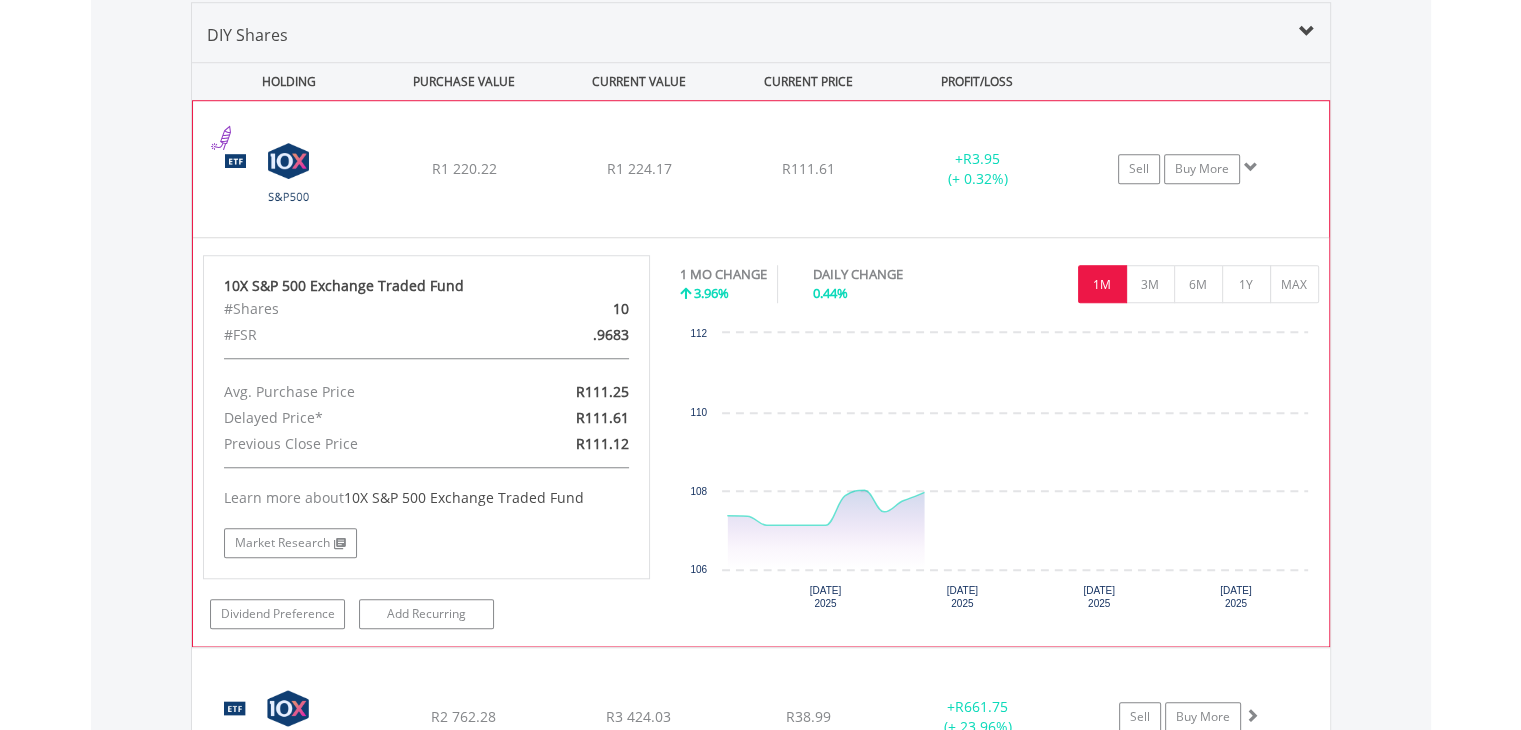 click on "﻿
10X S&P 500 Exchange Traded Fund
R1 220.22
R1 224.17
R111.61
+  R3.95 (+ 0.32%)
Sell
Buy More" at bounding box center [761, 169] 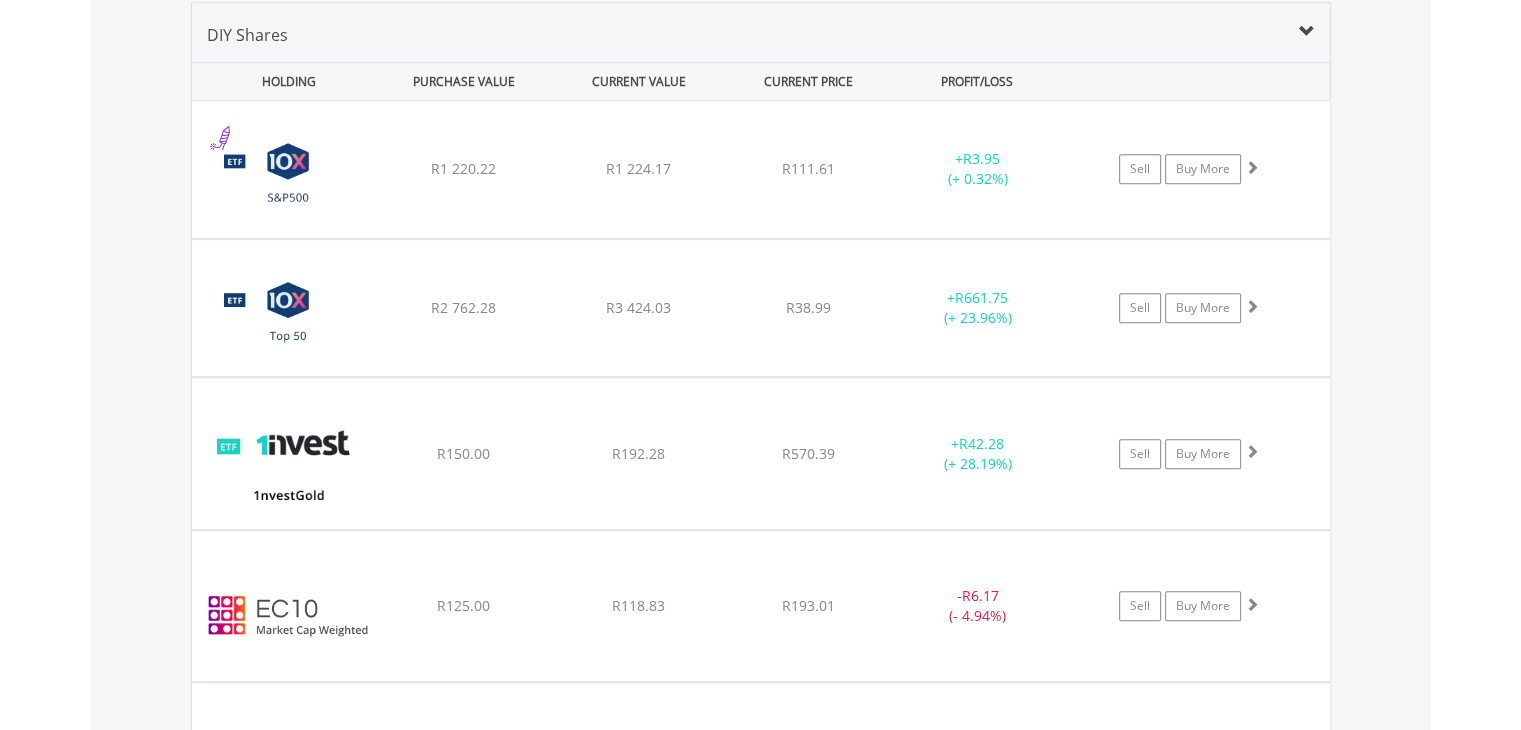 click on "DIY Shares" at bounding box center [761, 42] 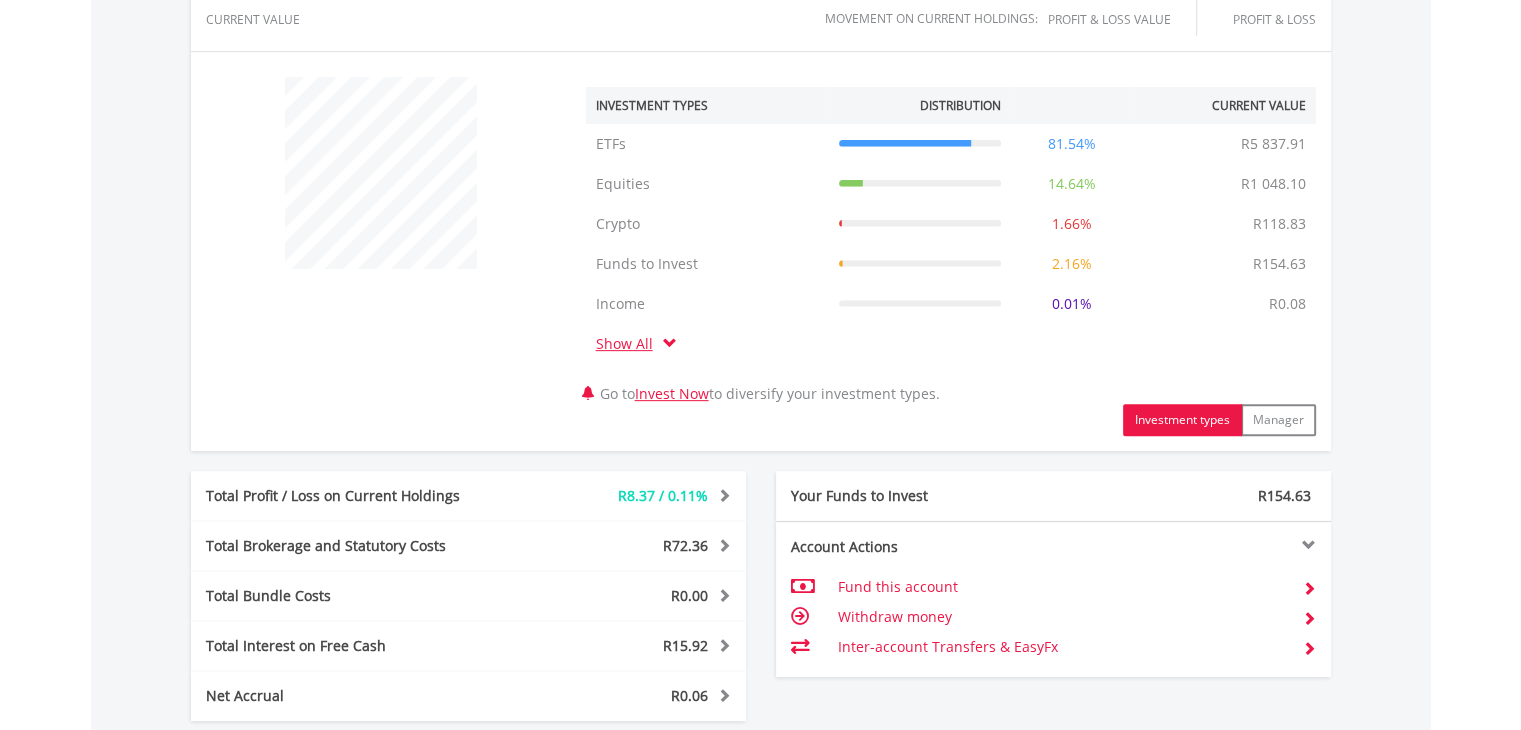 scroll, scrollTop: 1200, scrollLeft: 0, axis: vertical 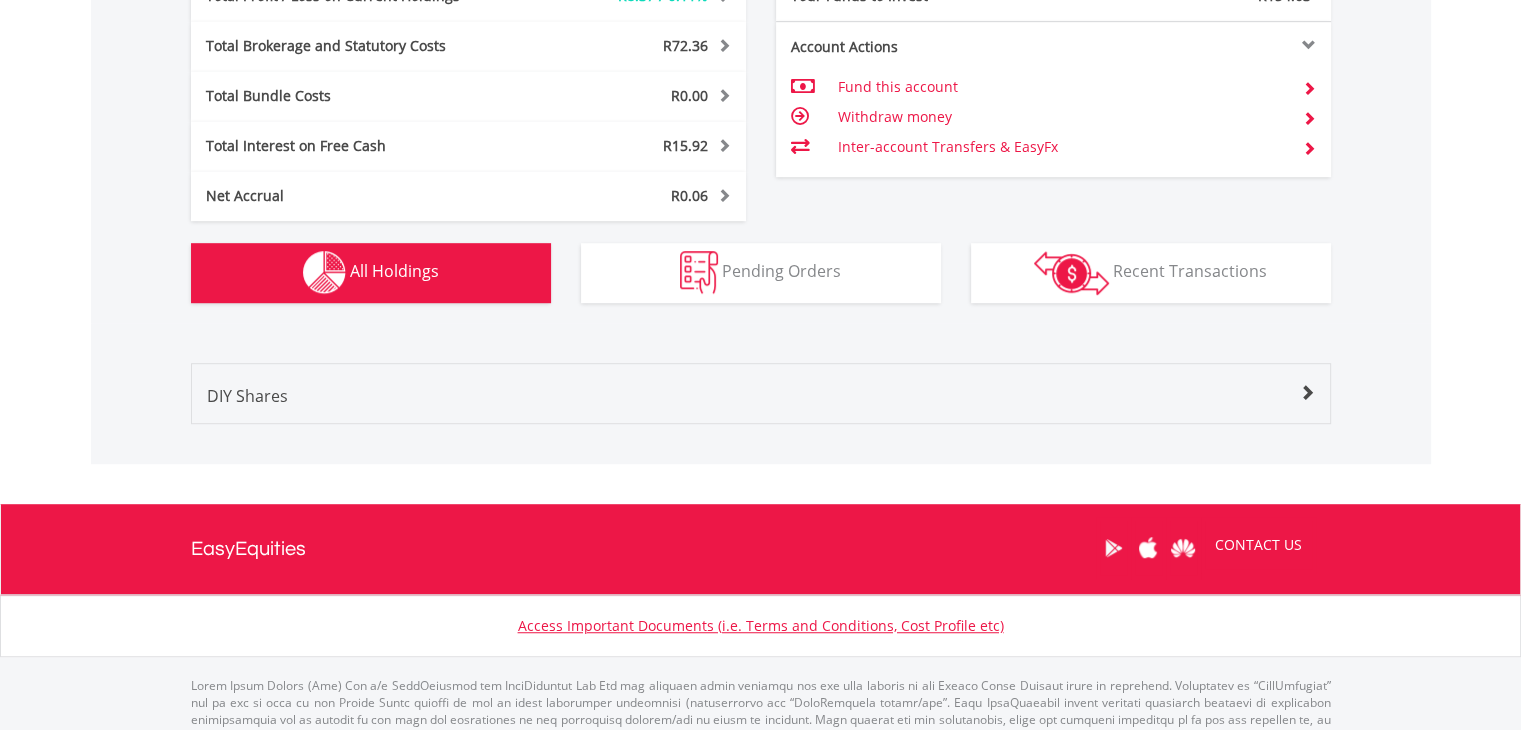 click on "DIY Shares" at bounding box center (761, 403) 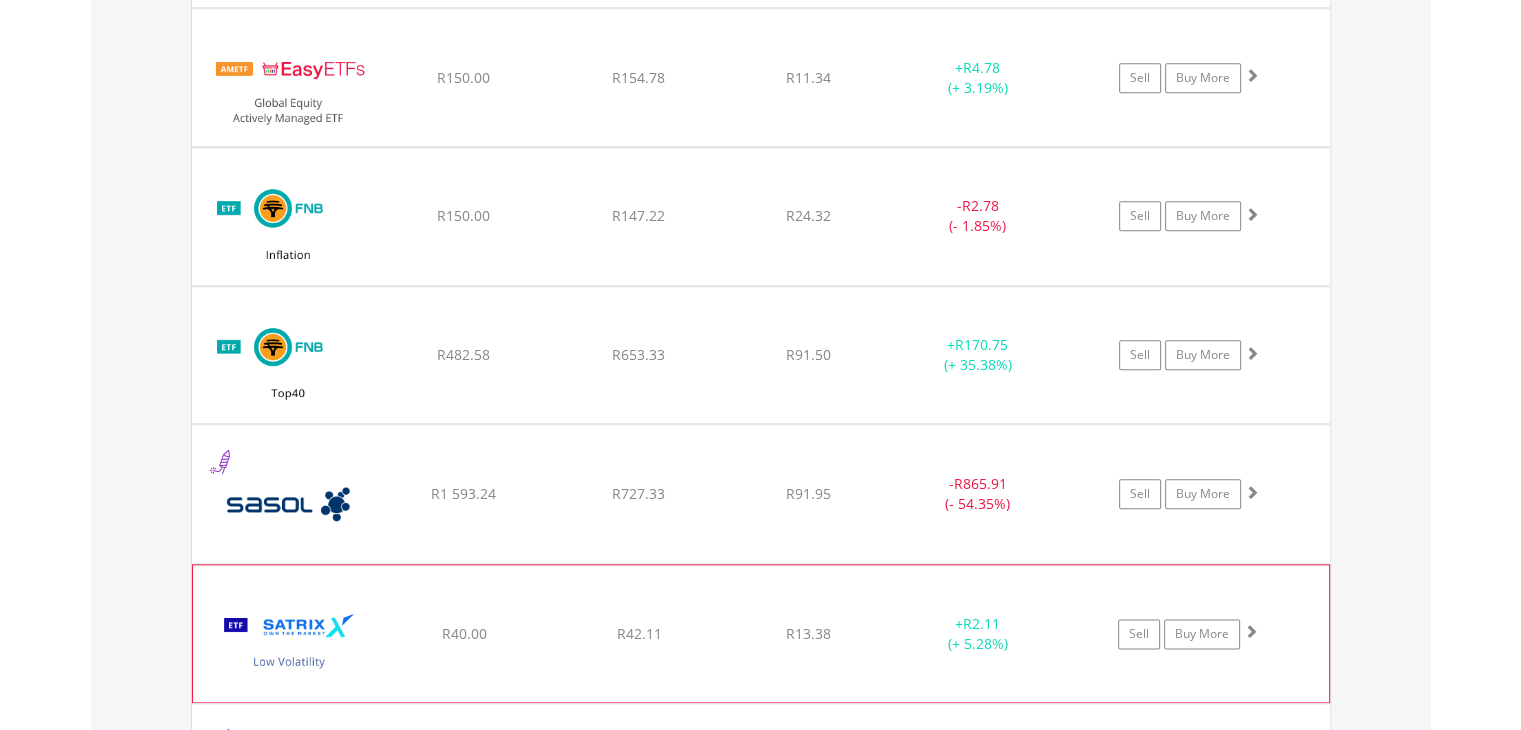 scroll, scrollTop: 2500, scrollLeft: 0, axis: vertical 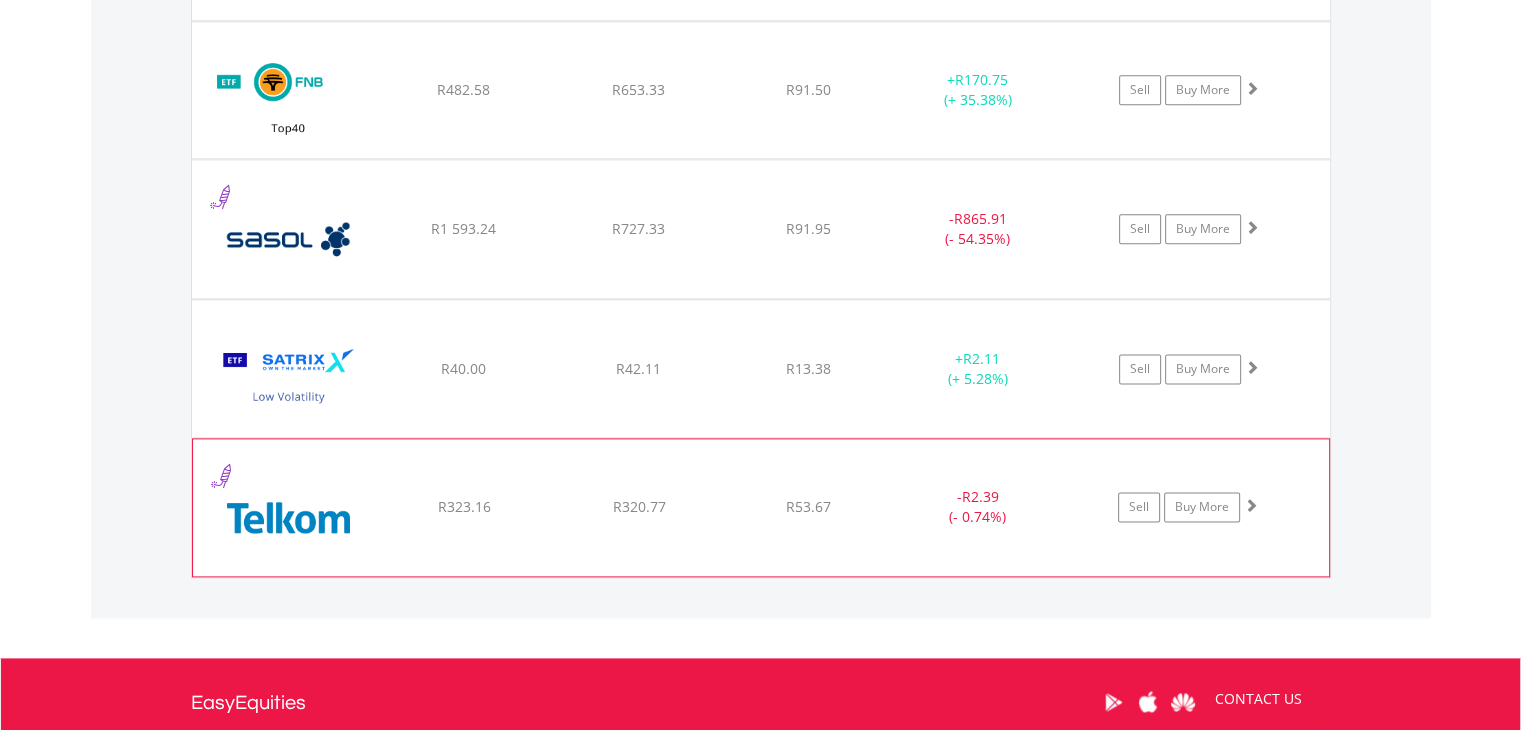 click on "﻿
Telkom SA SOC Limited
R323.16
R320.77
R53.67
-  R2.39 (- 0.74%)
Sell
Buy More" at bounding box center [761, -770] 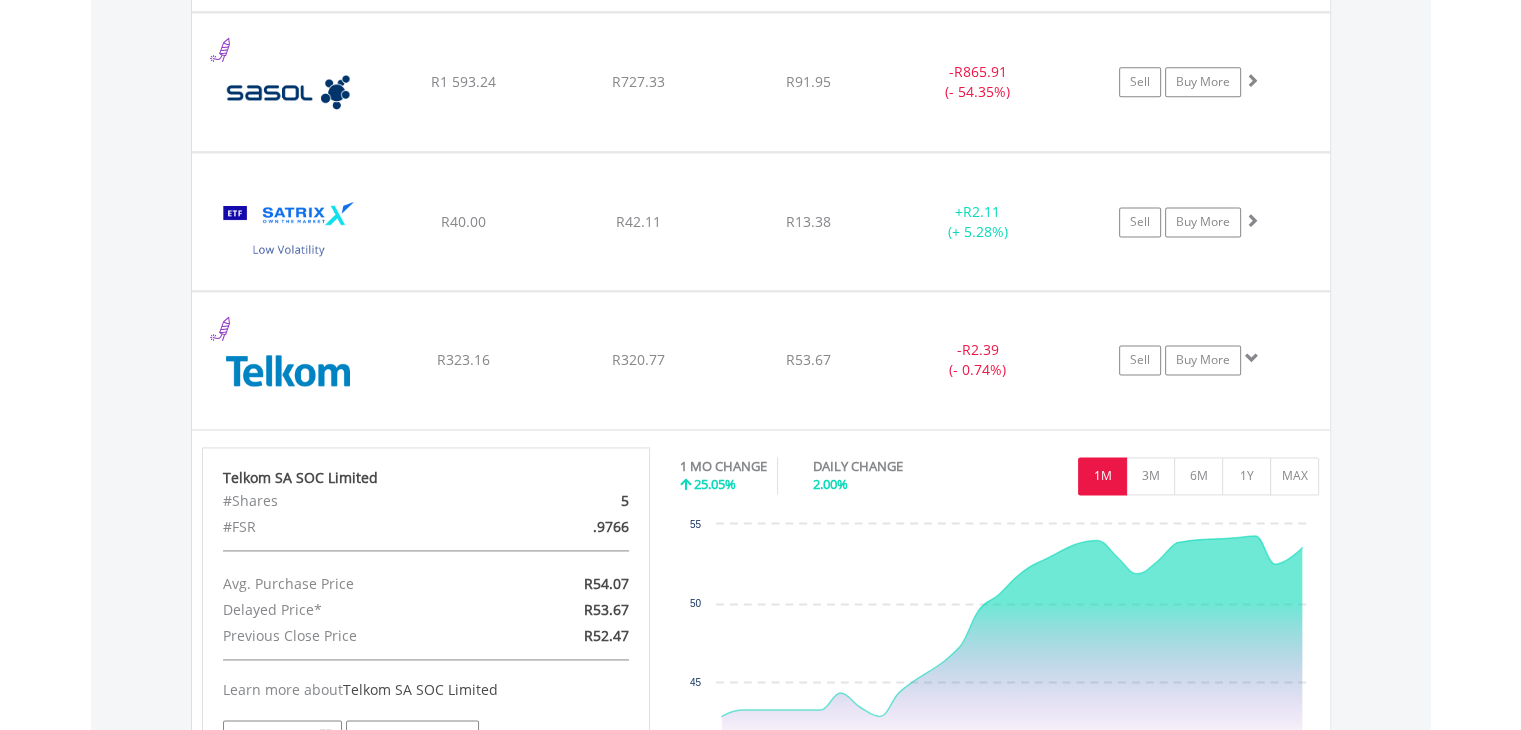 scroll, scrollTop: 3000, scrollLeft: 0, axis: vertical 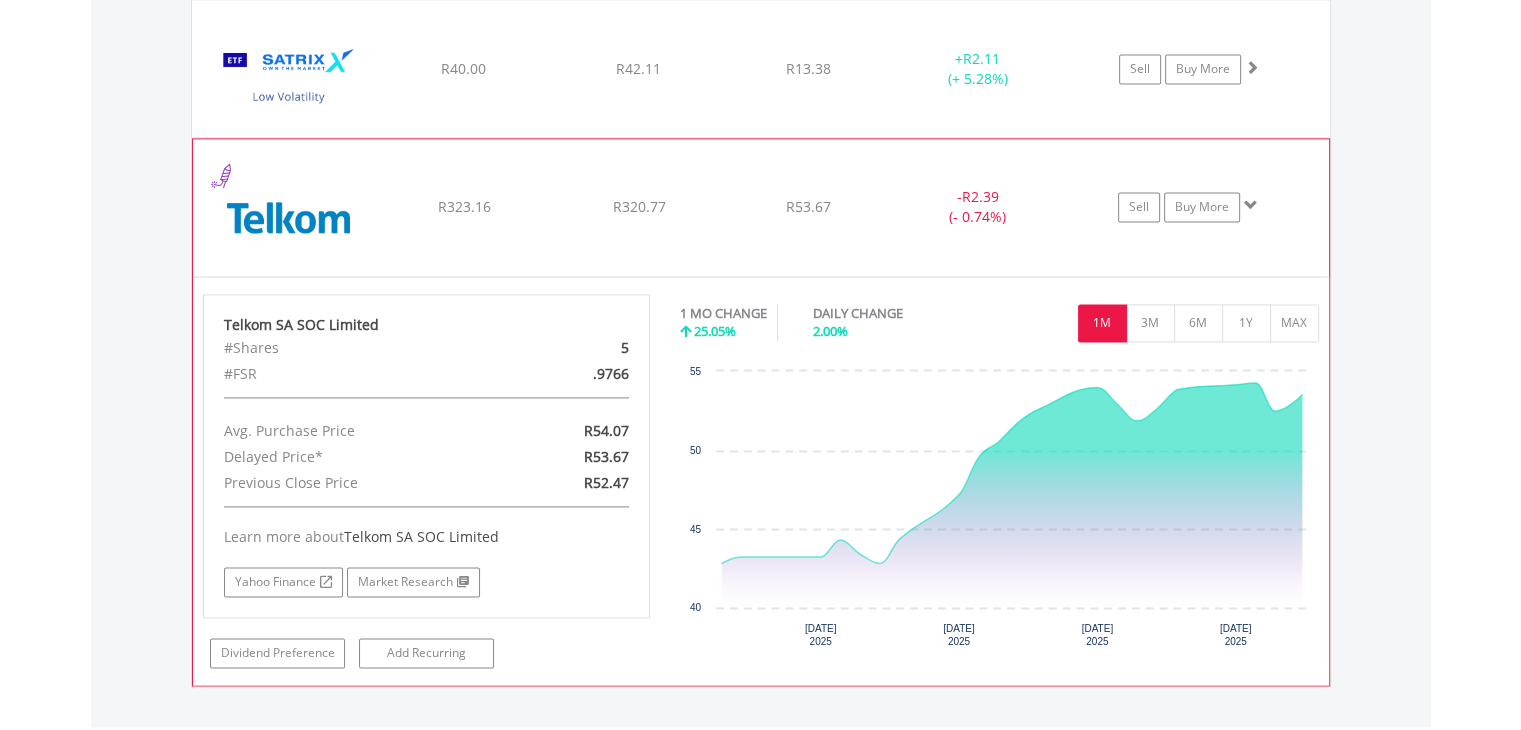 click on "R53.67" at bounding box center (808, -1070) 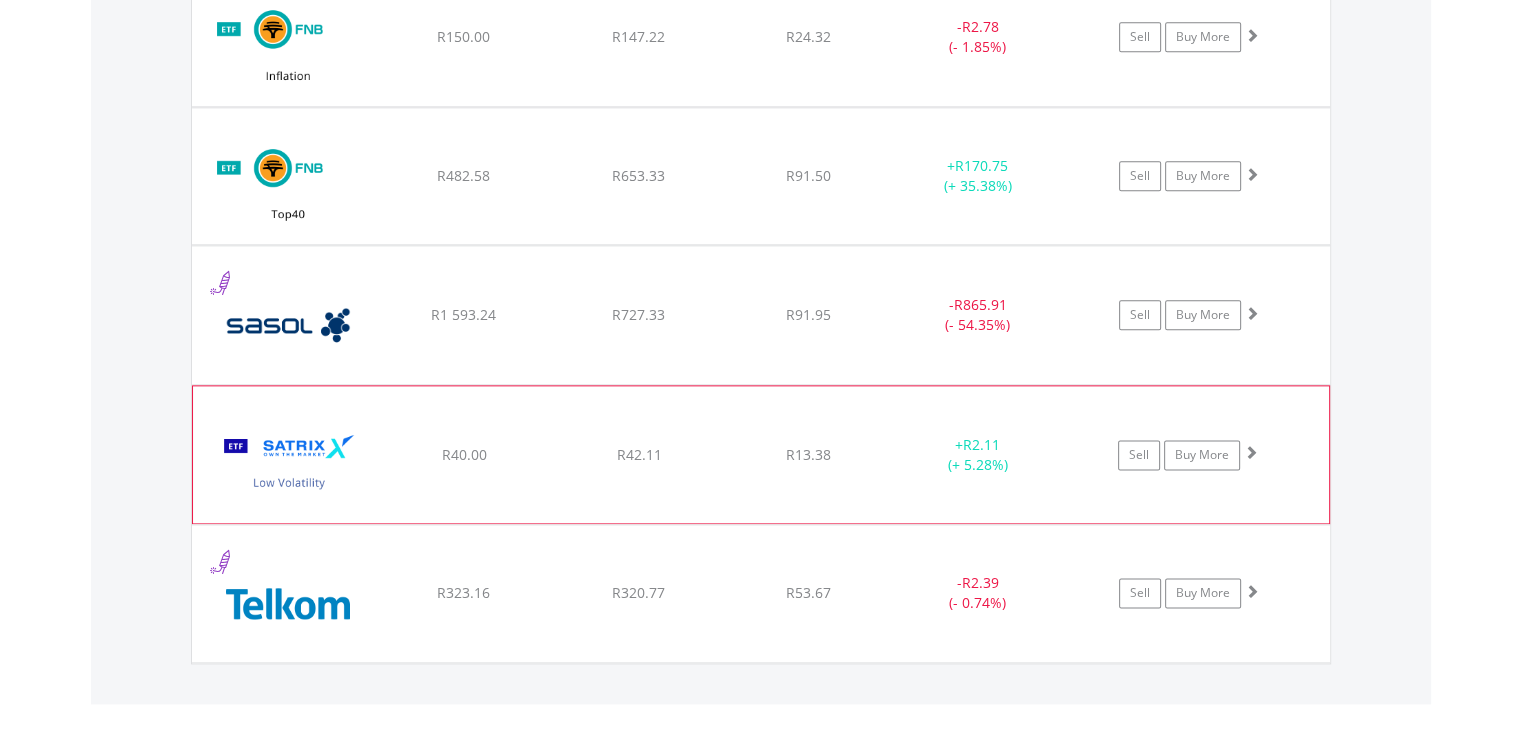scroll, scrollTop: 2413, scrollLeft: 0, axis: vertical 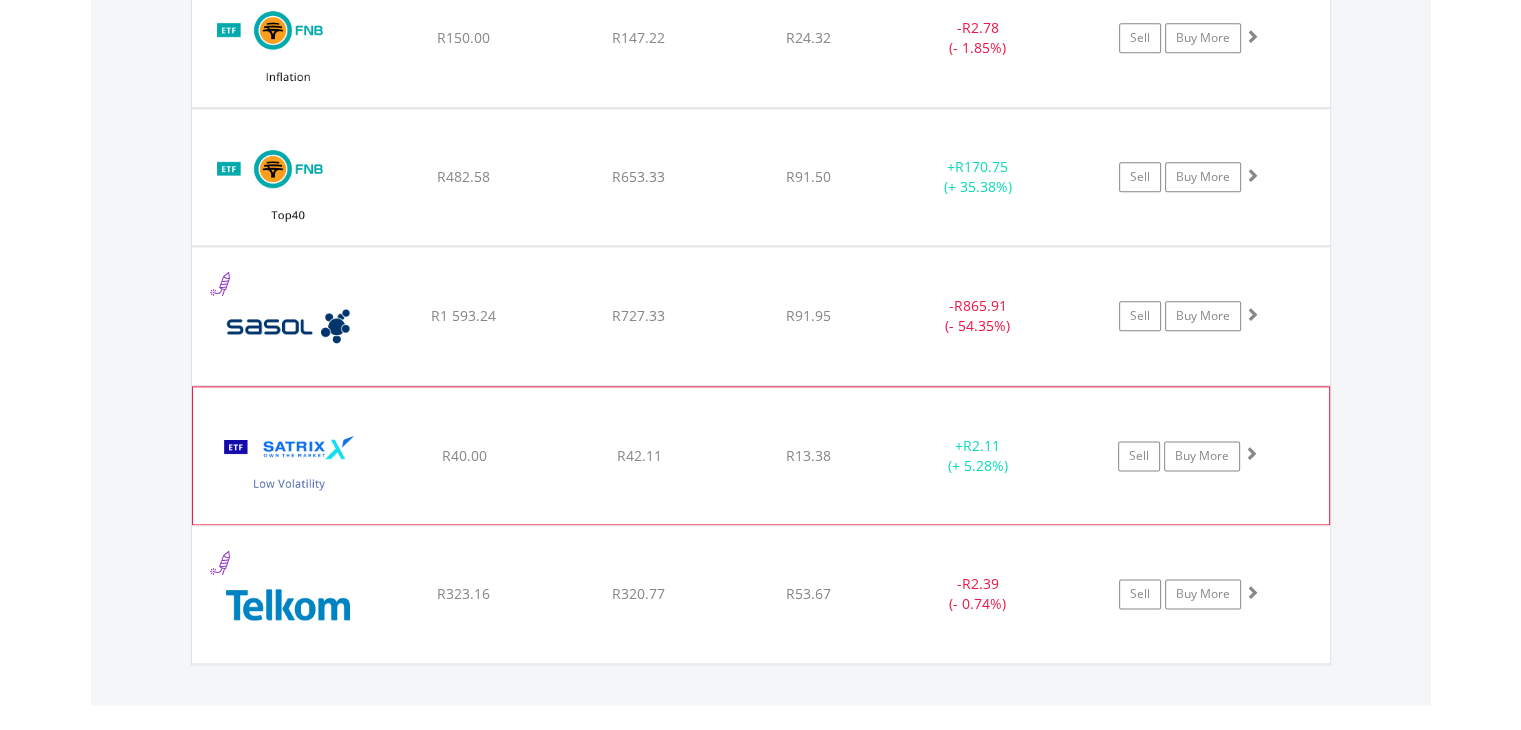click on "﻿
Satrix Low Volatility ETF
R40.00
R42.11
R13.38
+  R2.11 (+ 5.28%)
Sell
Buy More" at bounding box center [761, -683] 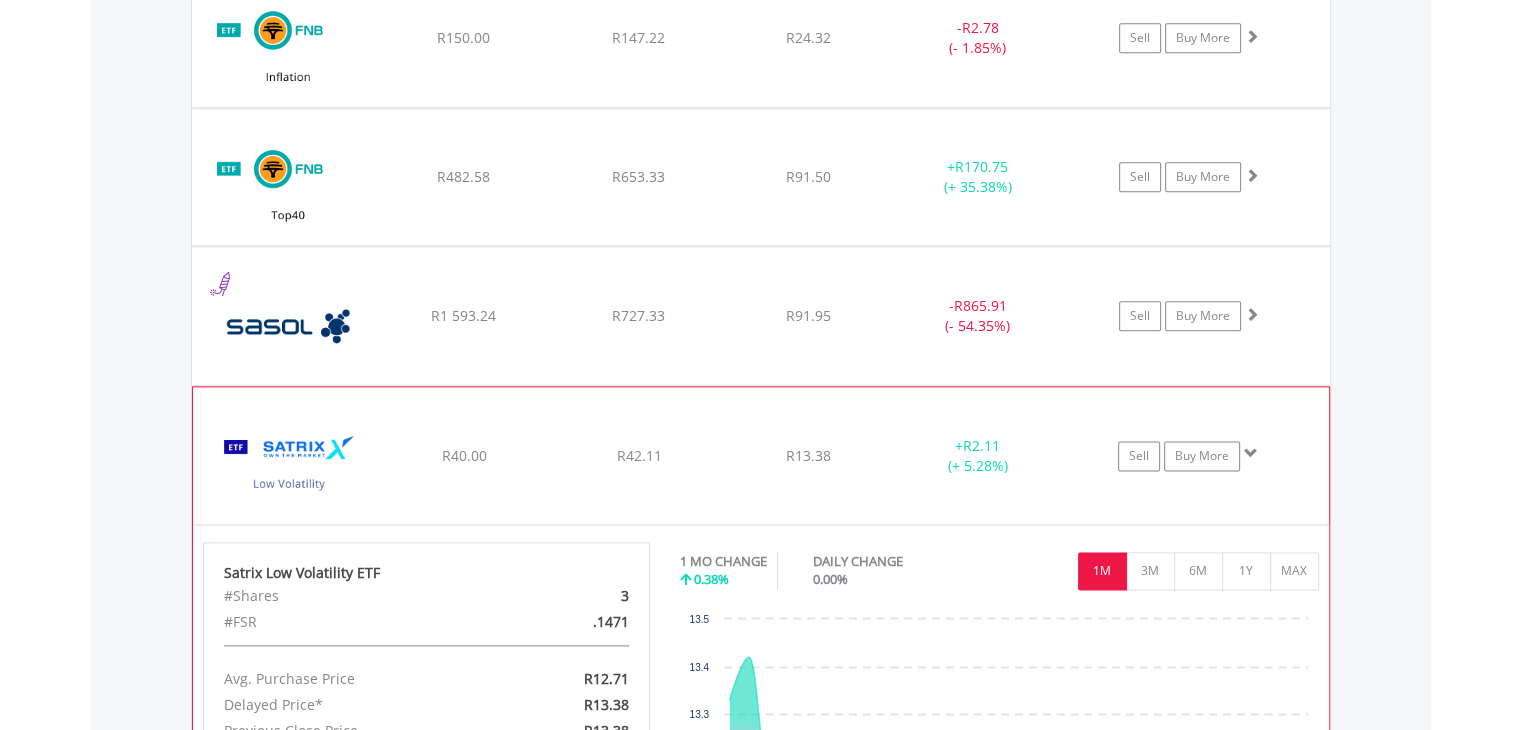 click on "﻿
Satrix Low Volatility ETF
R40.00
R42.11
R13.38
+  R2.11 (+ 5.28%)
Sell
Buy More" at bounding box center (761, -683) 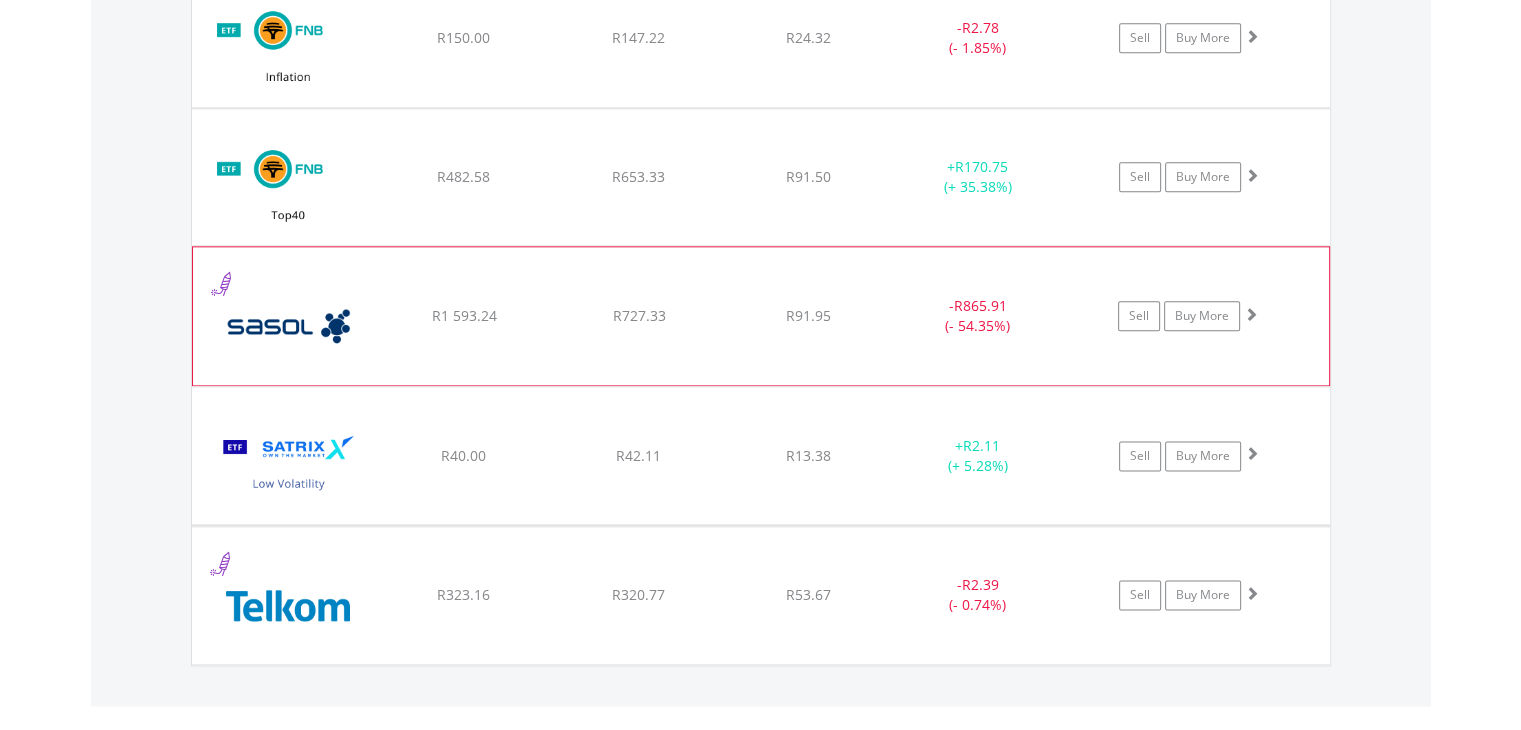 click on "﻿
Sasol Limited
R1 593.24
R727.33
R91.95
-  R865.91 (- 54.35%)
Sell
Buy More" at bounding box center (761, -683) 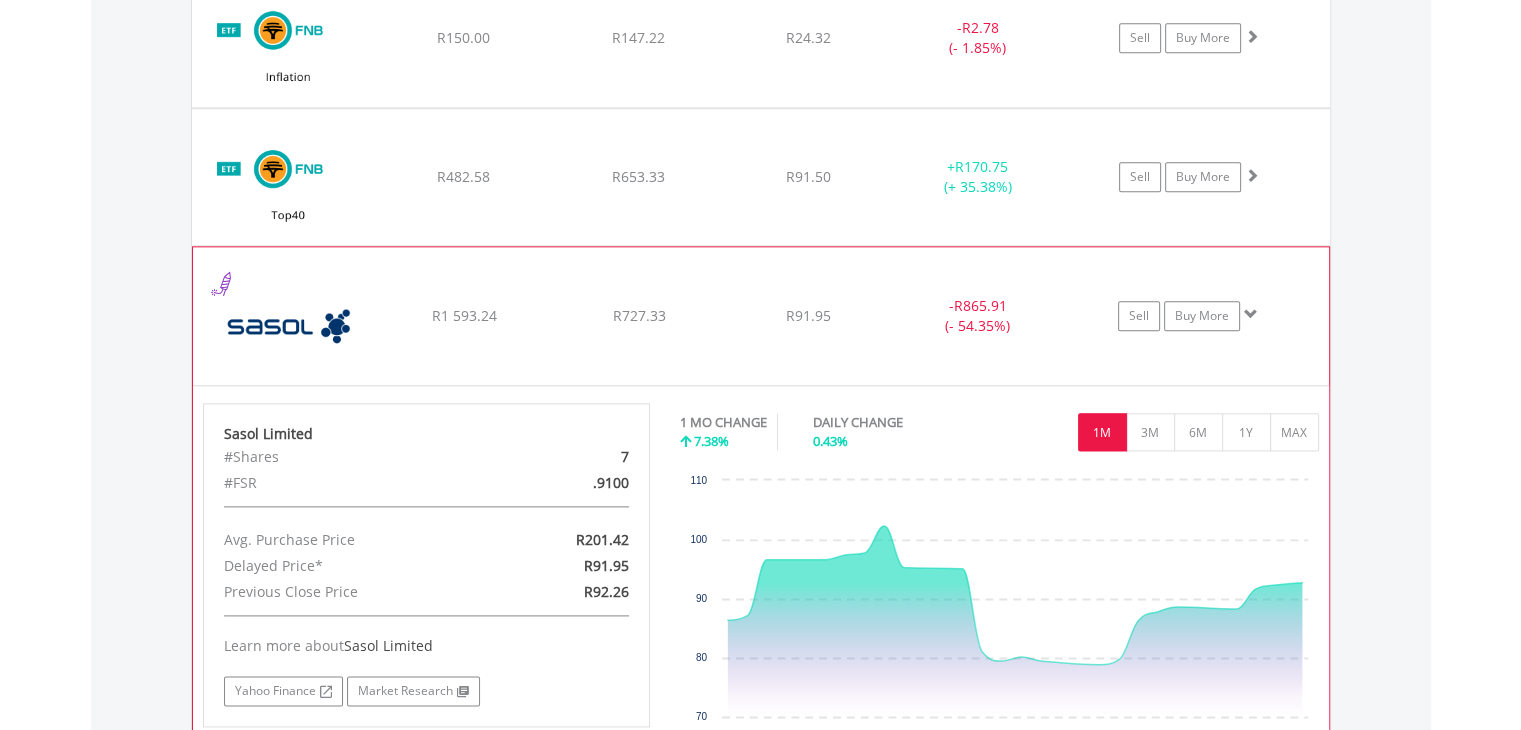 click on "﻿
Sasol Limited
R1 593.24
R727.33
R91.95
-  R865.91 (- 54.35%)
Sell
Buy More" at bounding box center (761, -683) 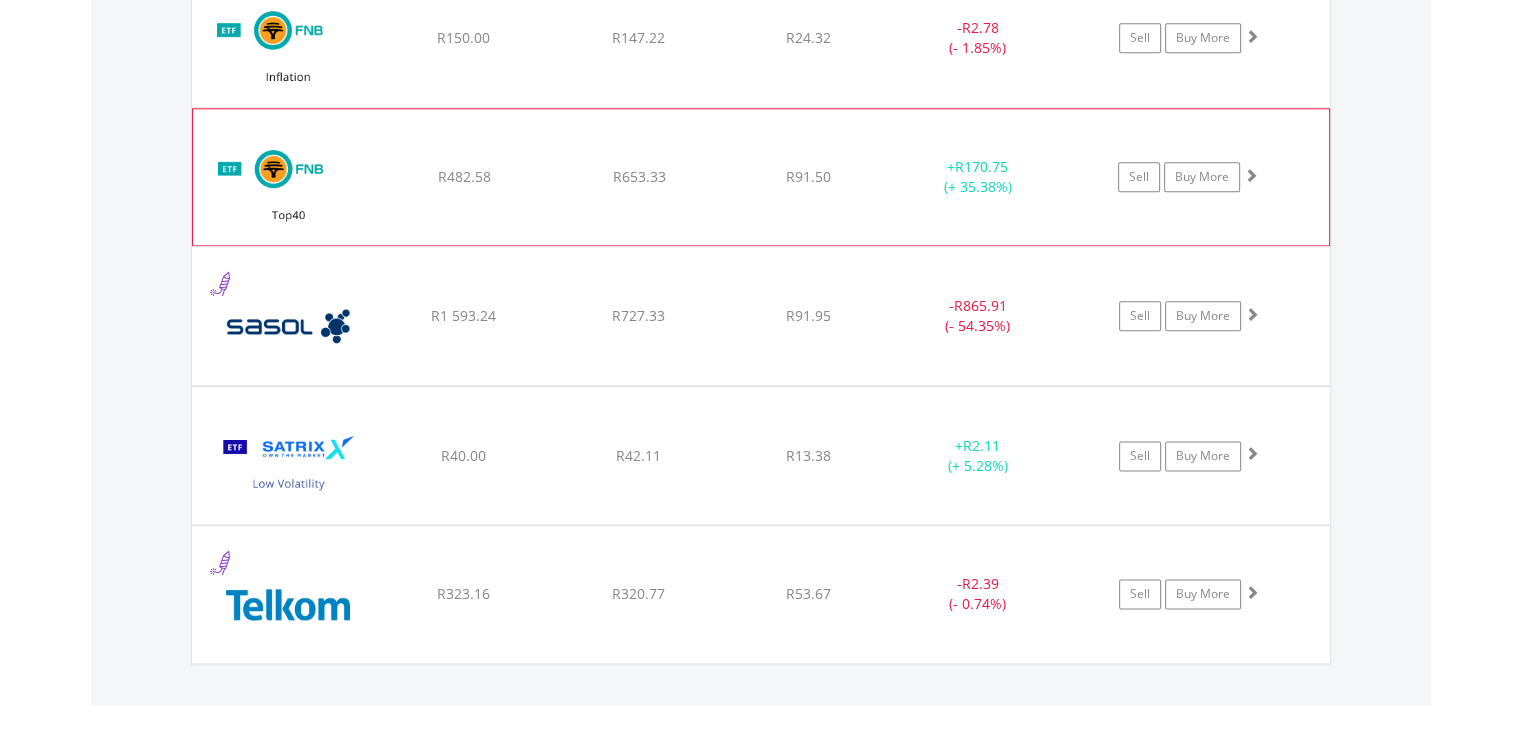 click on "R91.50" at bounding box center [808, -684] 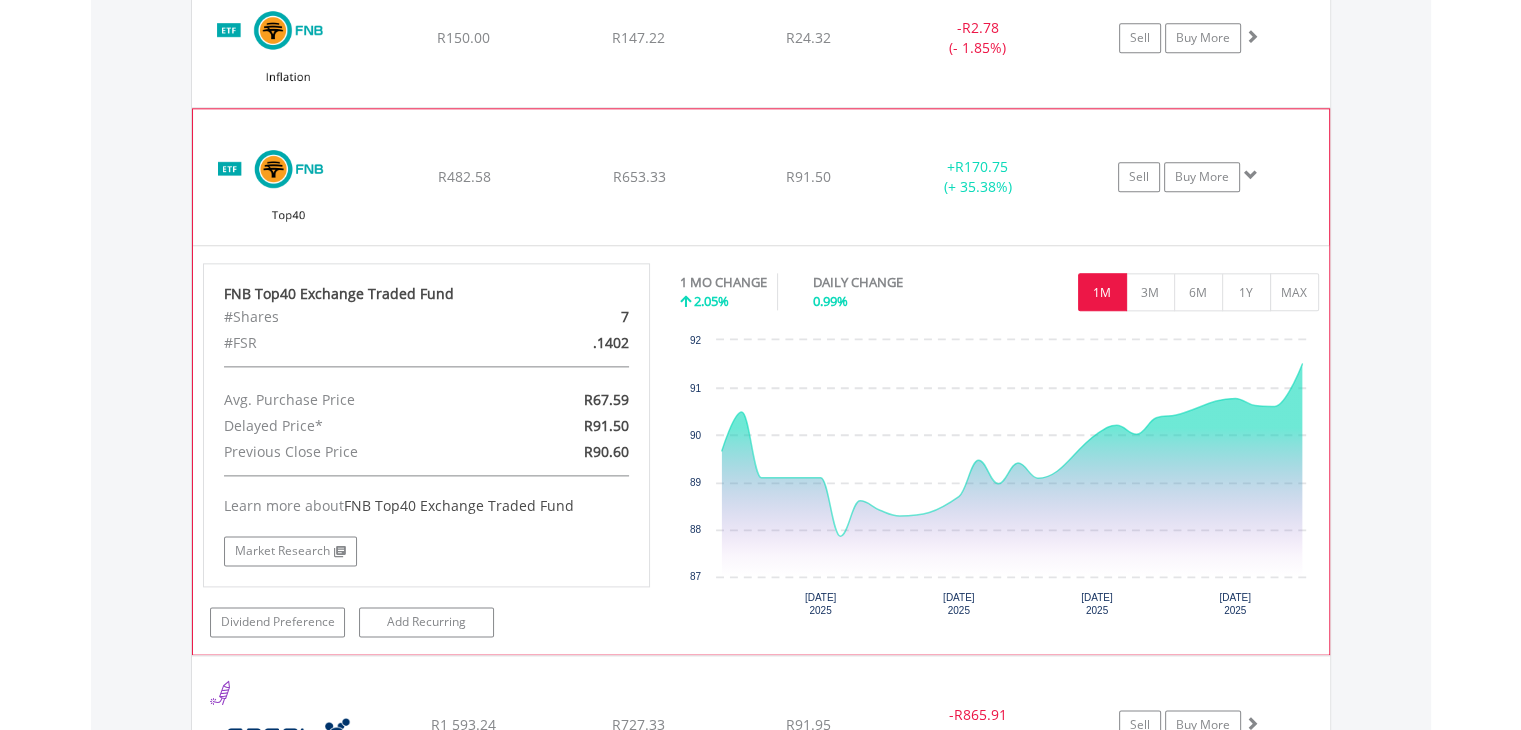 click on "R91.50" at bounding box center (808, -683) 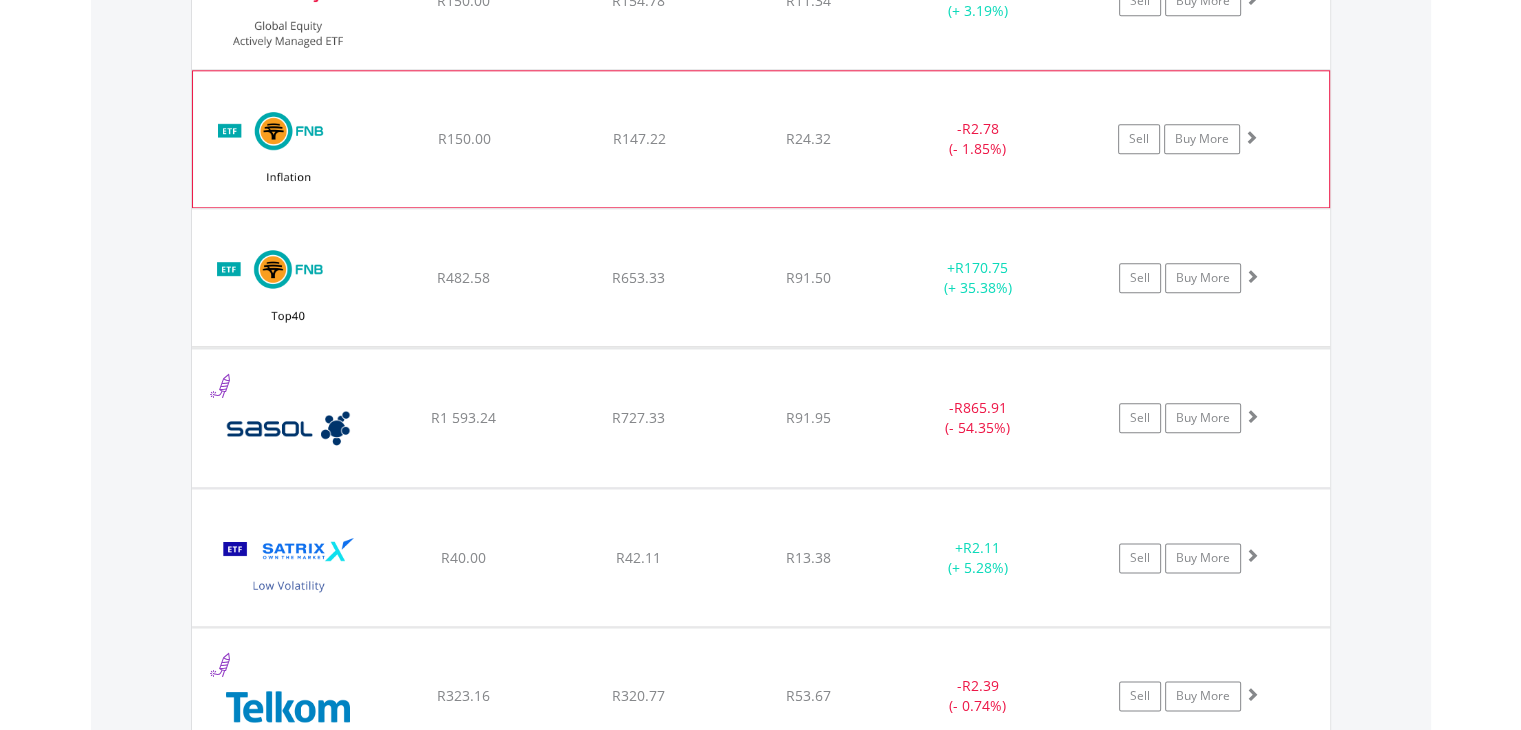 scroll, scrollTop: 2213, scrollLeft: 0, axis: vertical 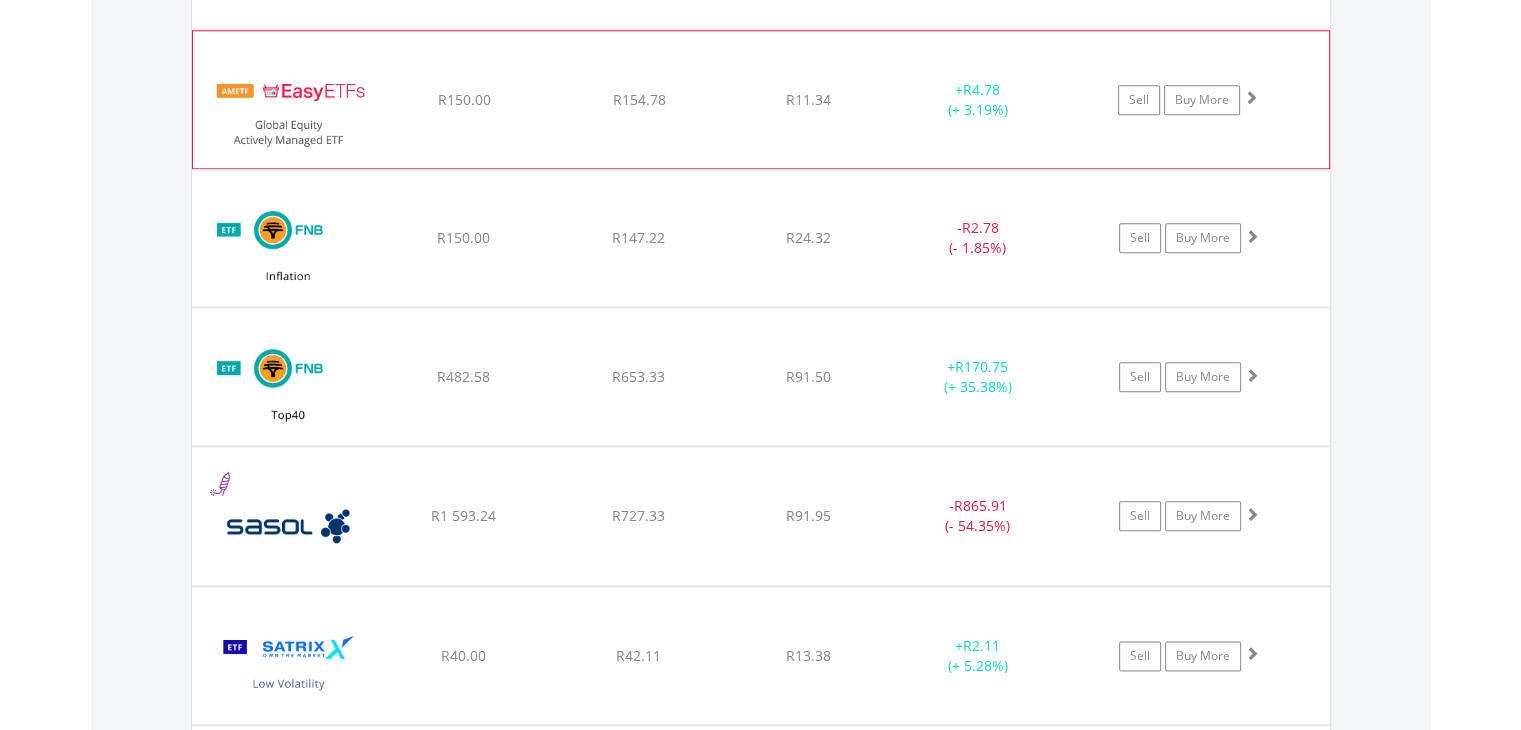 click on "﻿
EasyETFs Global Equity Actively Managed ETF
R150.00
R154.78
R11.34
+  R4.78 (+ 3.19%)
Sell
Buy More" at bounding box center (761, -483) 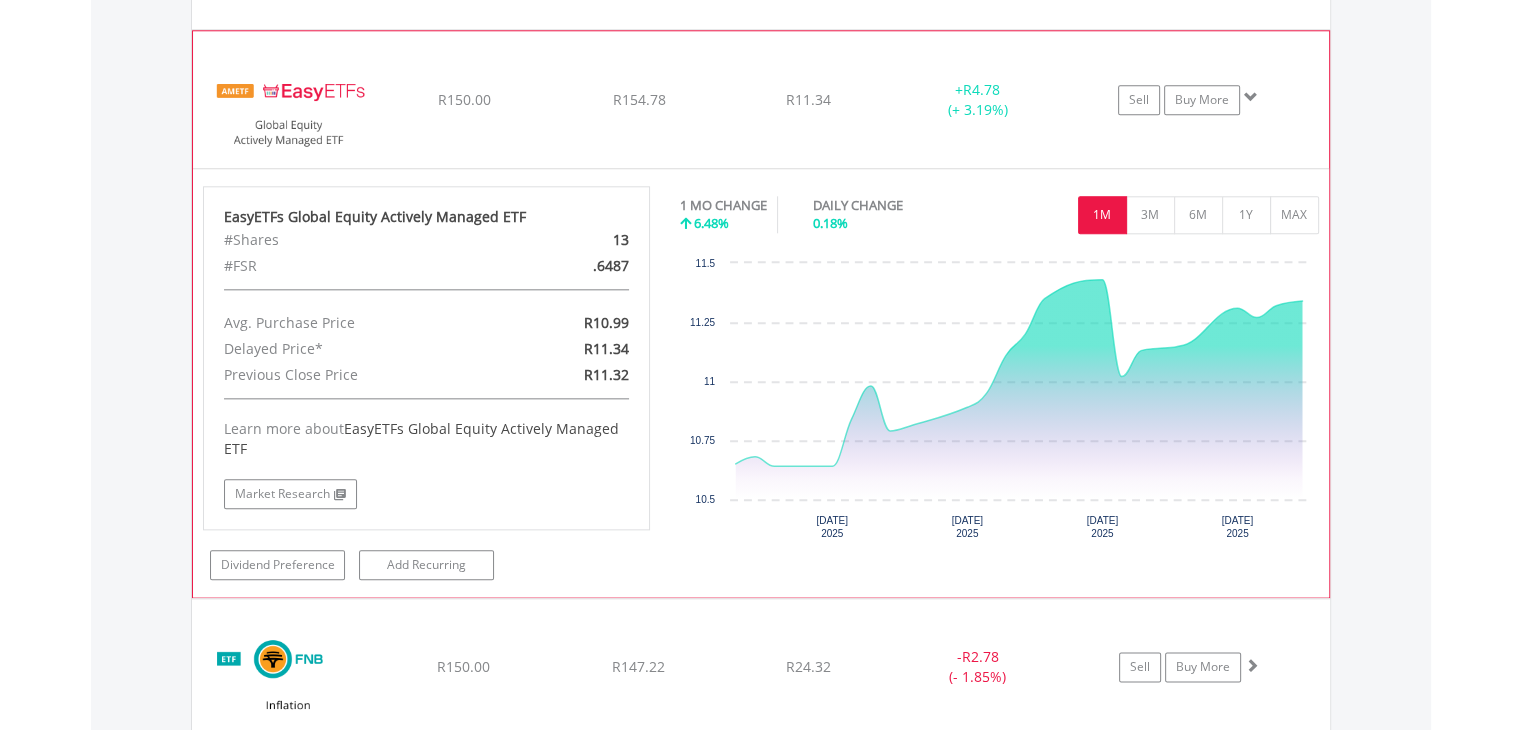click on "﻿
EasyETFs Global Equity Actively Managed ETF
R150.00
R154.78
R11.34
+  R4.78 (+ 3.19%)
Sell
Buy More" at bounding box center (761, -483) 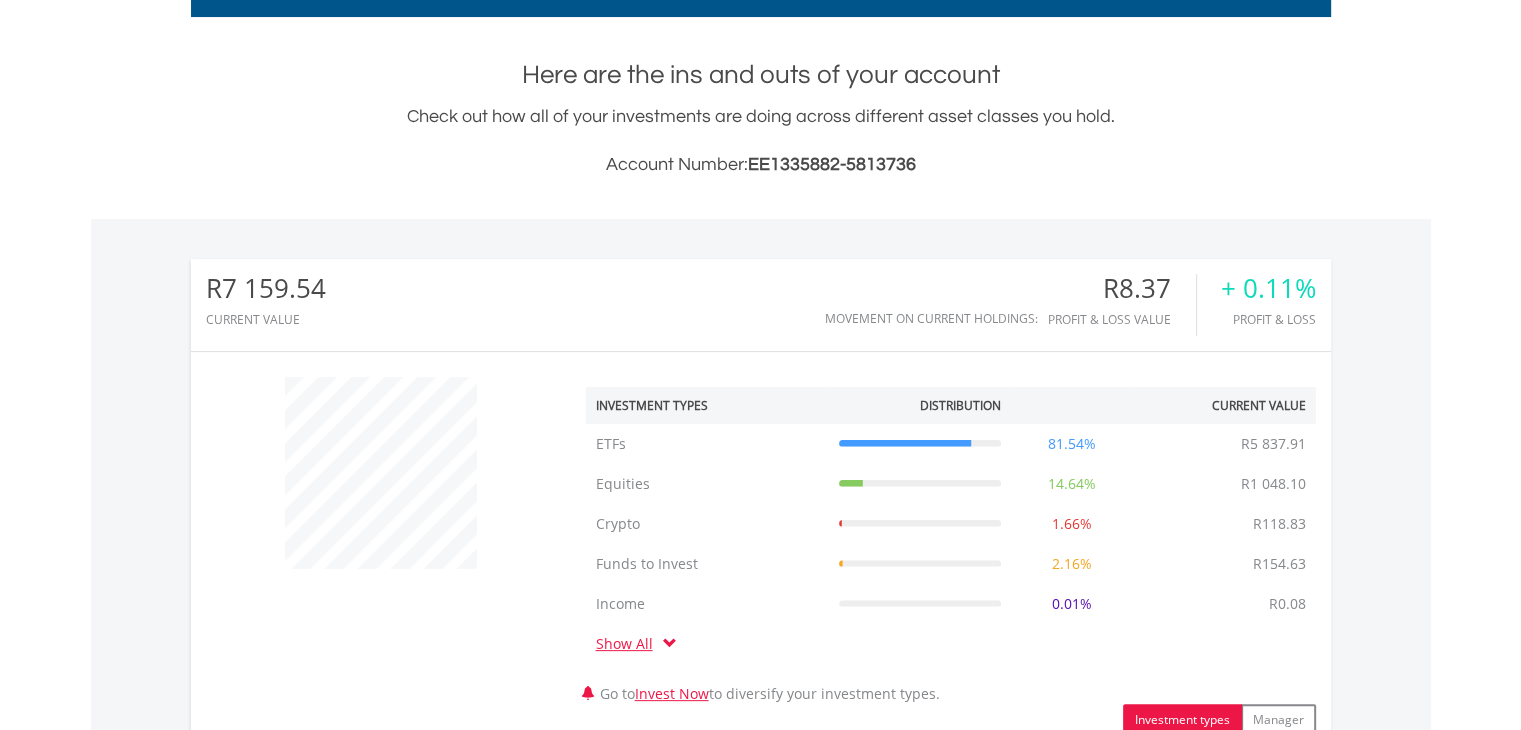scroll, scrollTop: 0, scrollLeft: 0, axis: both 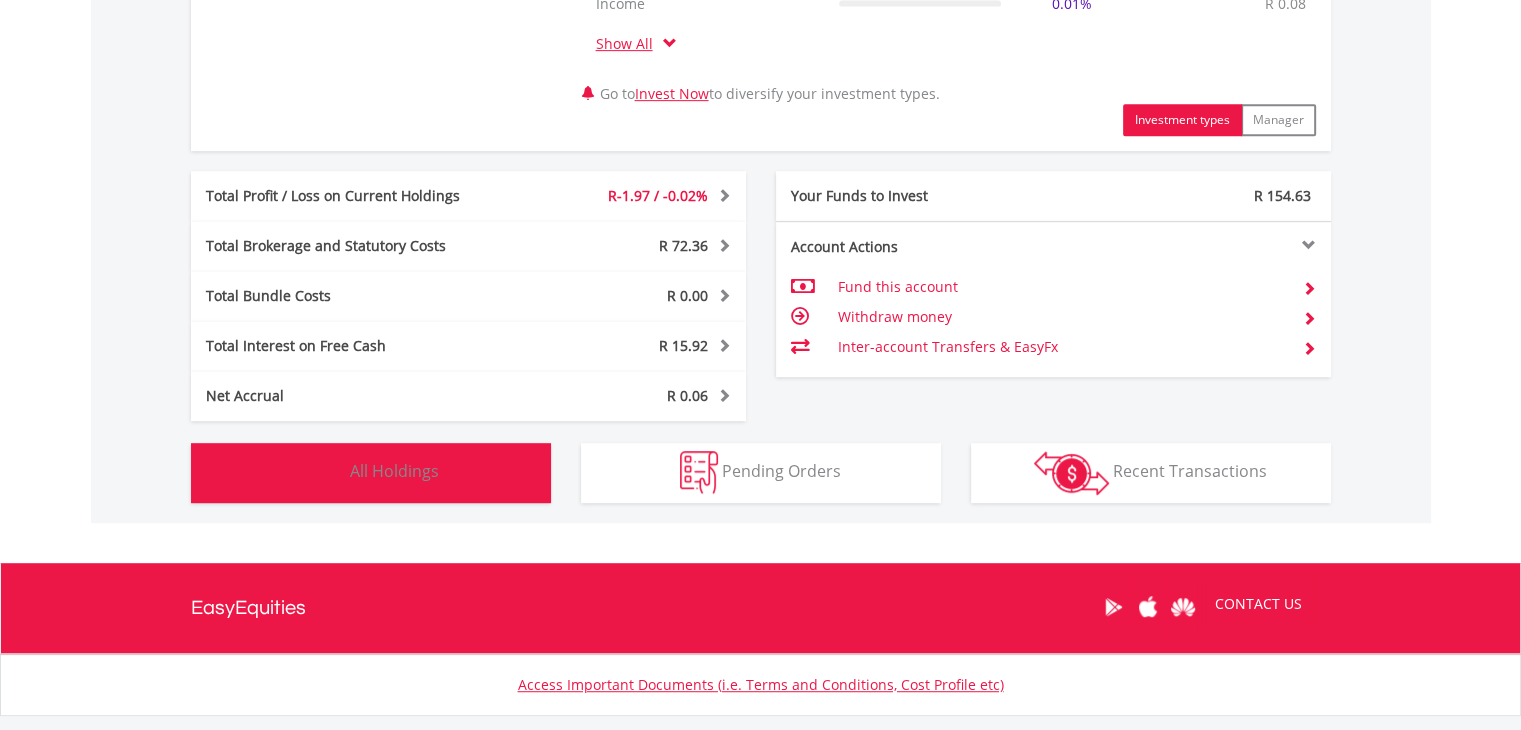 click on "Holdings
All Holdings" at bounding box center (371, 473) 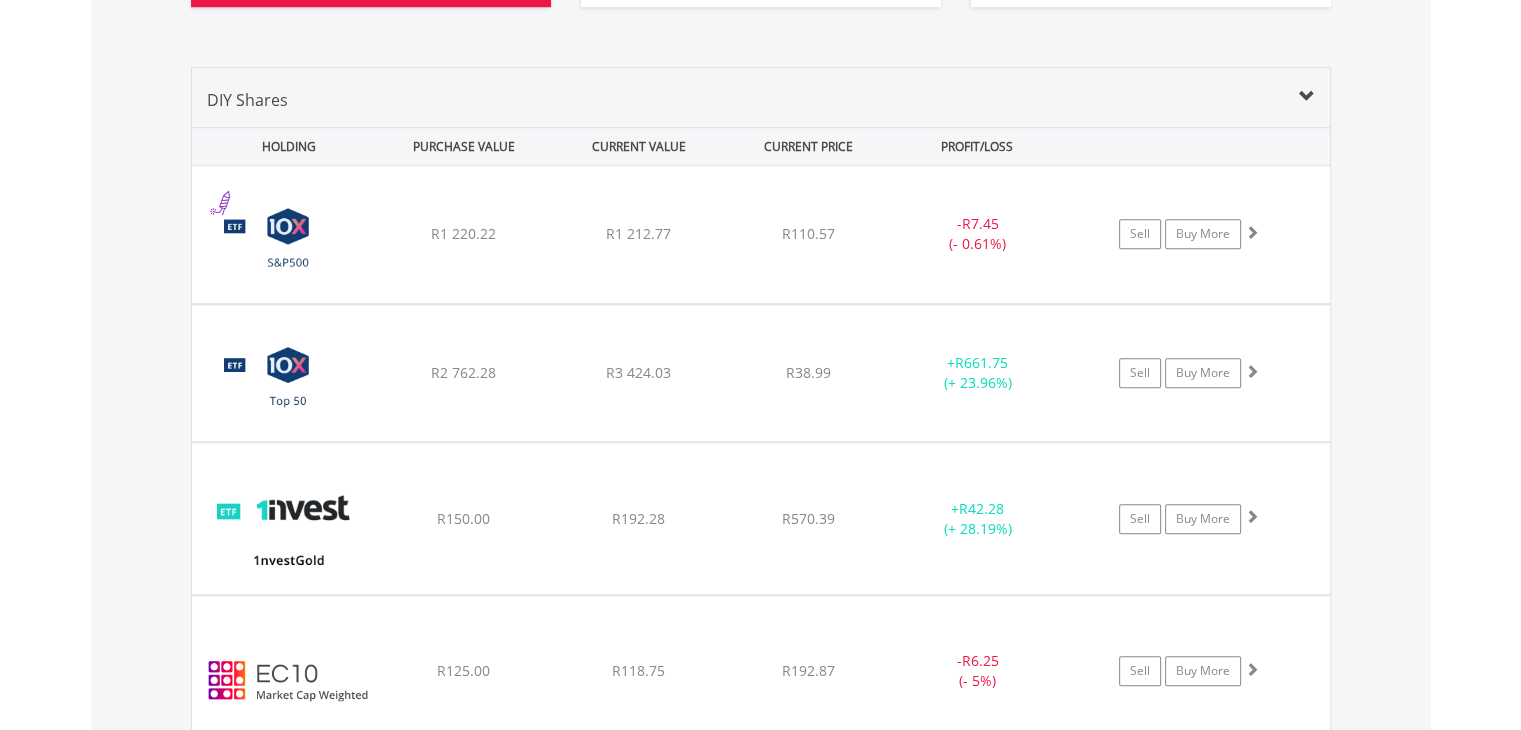 scroll, scrollTop: 1561, scrollLeft: 0, axis: vertical 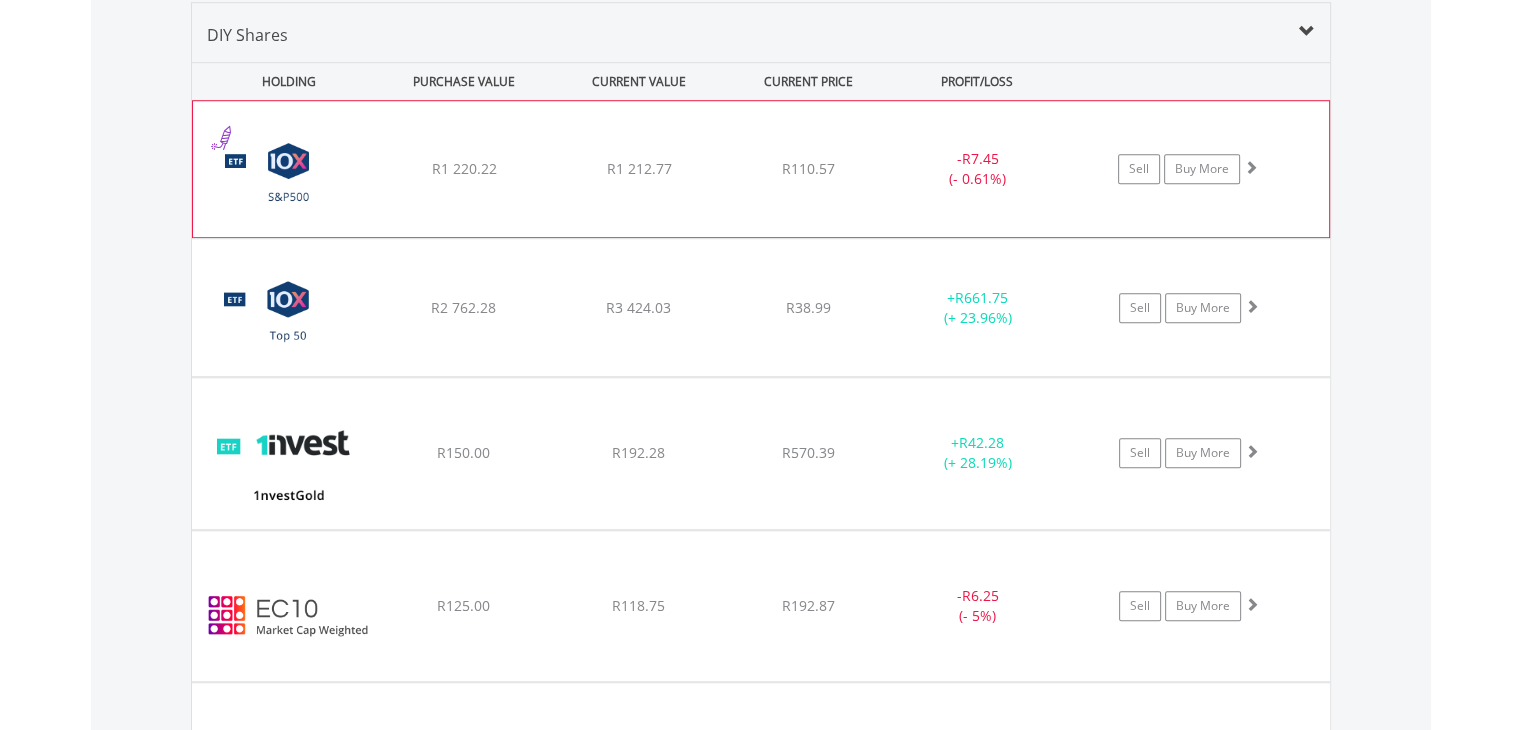 click on "-  R7.45 (- 0.61%)" at bounding box center (977, 169) 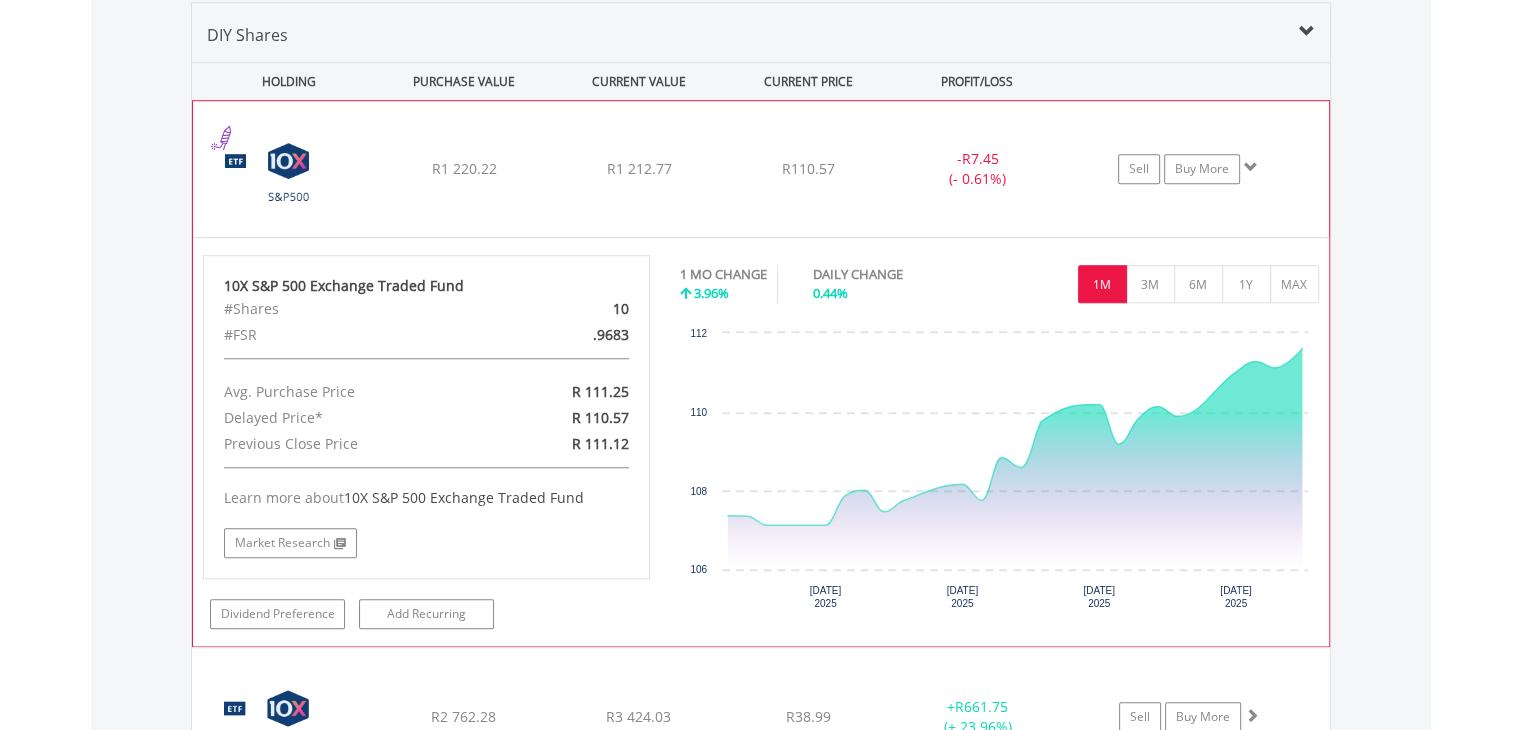 click on "-  R7.45 (- 0.61%)" at bounding box center [977, 169] 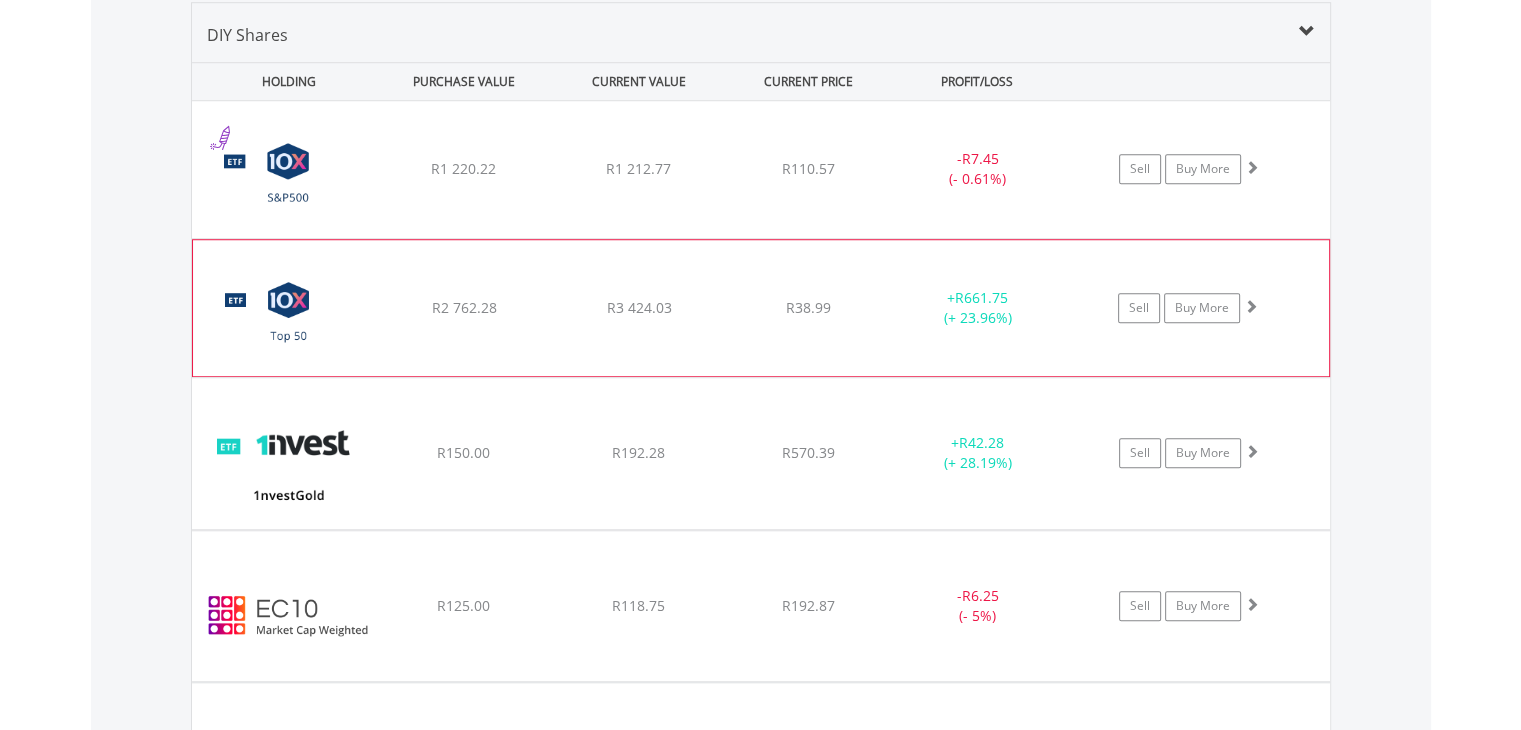 click on "﻿
10X S&P [GEOGRAPHIC_DATA] Top50 Index Exchange Traded Fund
R2 762.28
R3 424.03
R38.99
+  R661.75 (+ 23.96%)
Sell
Buy More" at bounding box center (761, 169) 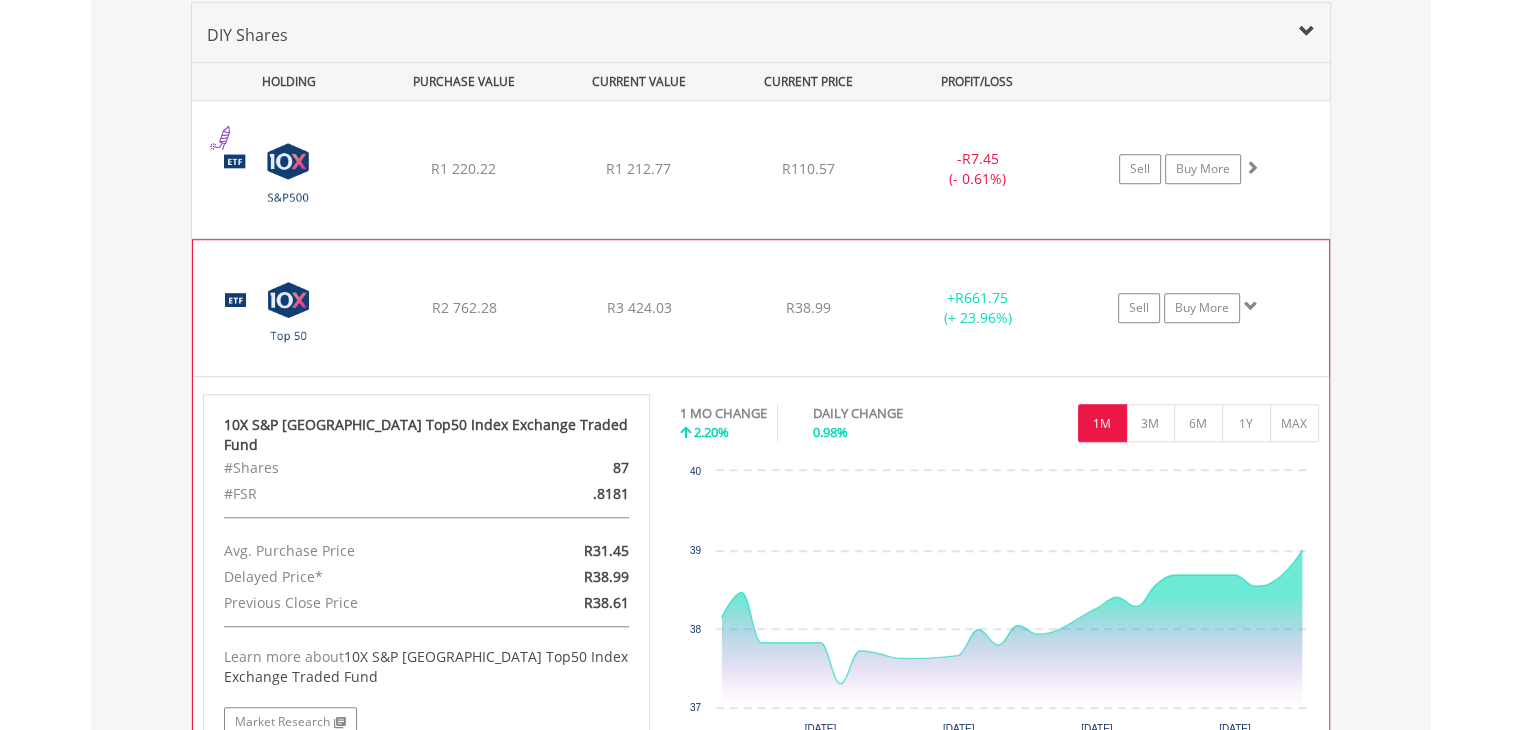 click on "﻿
10X S&P [GEOGRAPHIC_DATA] Top50 Index Exchange Traded Fund
R2 762.28
R3 424.03
R38.99
+  R661.75 (+ 23.96%)
Sell
Buy More" at bounding box center [761, 169] 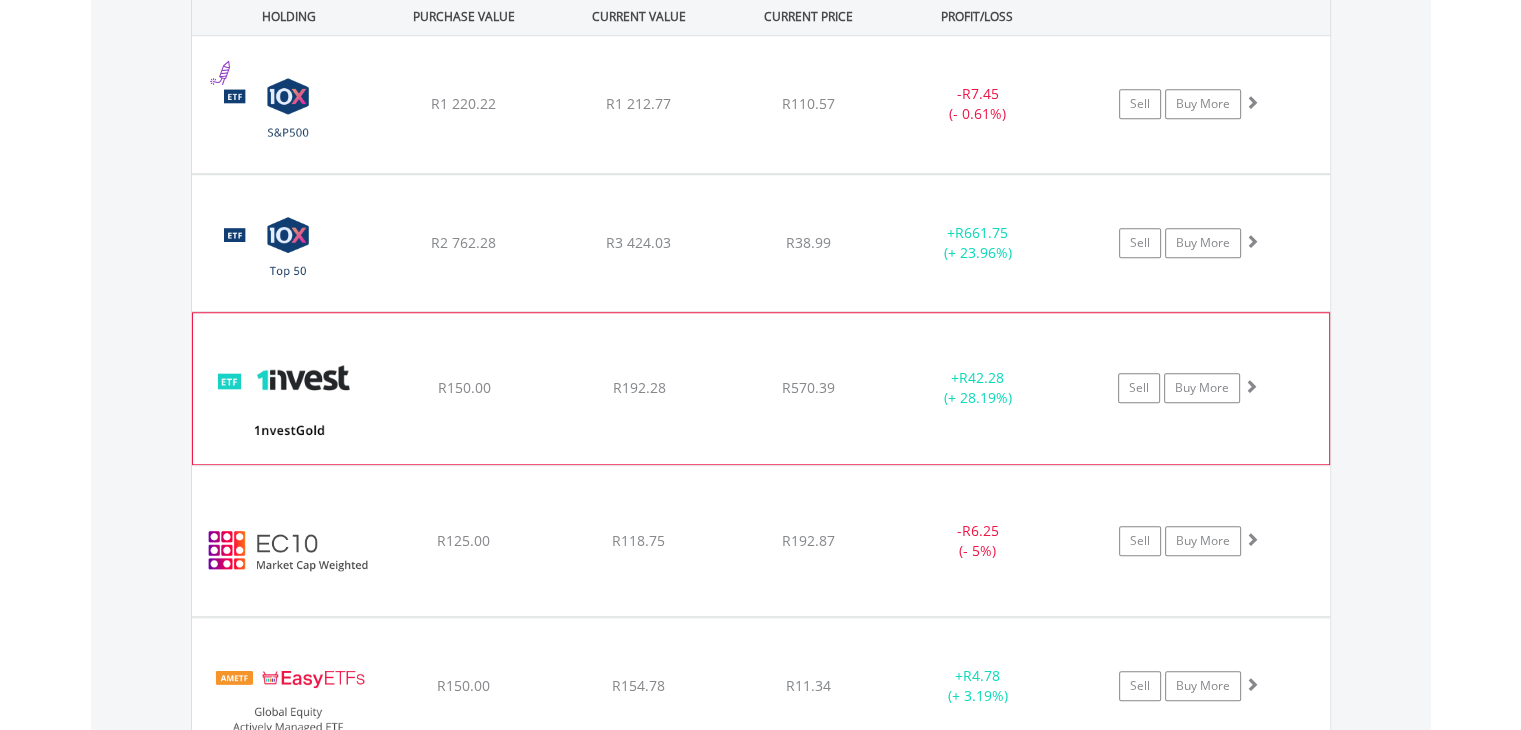 scroll, scrollTop: 1661, scrollLeft: 0, axis: vertical 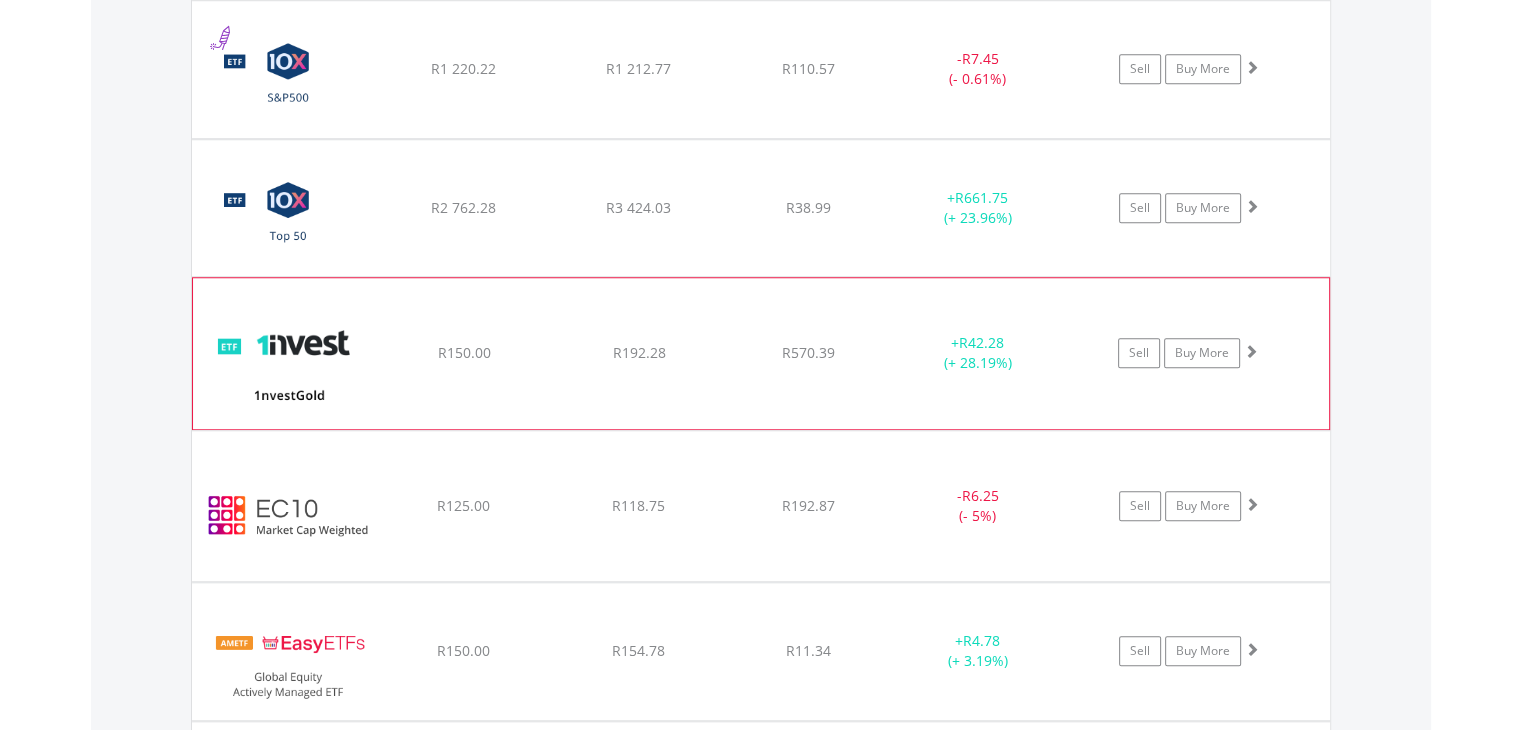 click on "﻿
1nvestGold ETF
R150.00
R192.28
R570.39
+  R42.28 (+ 28.19%)
Sell
Buy More" at bounding box center (761, 69) 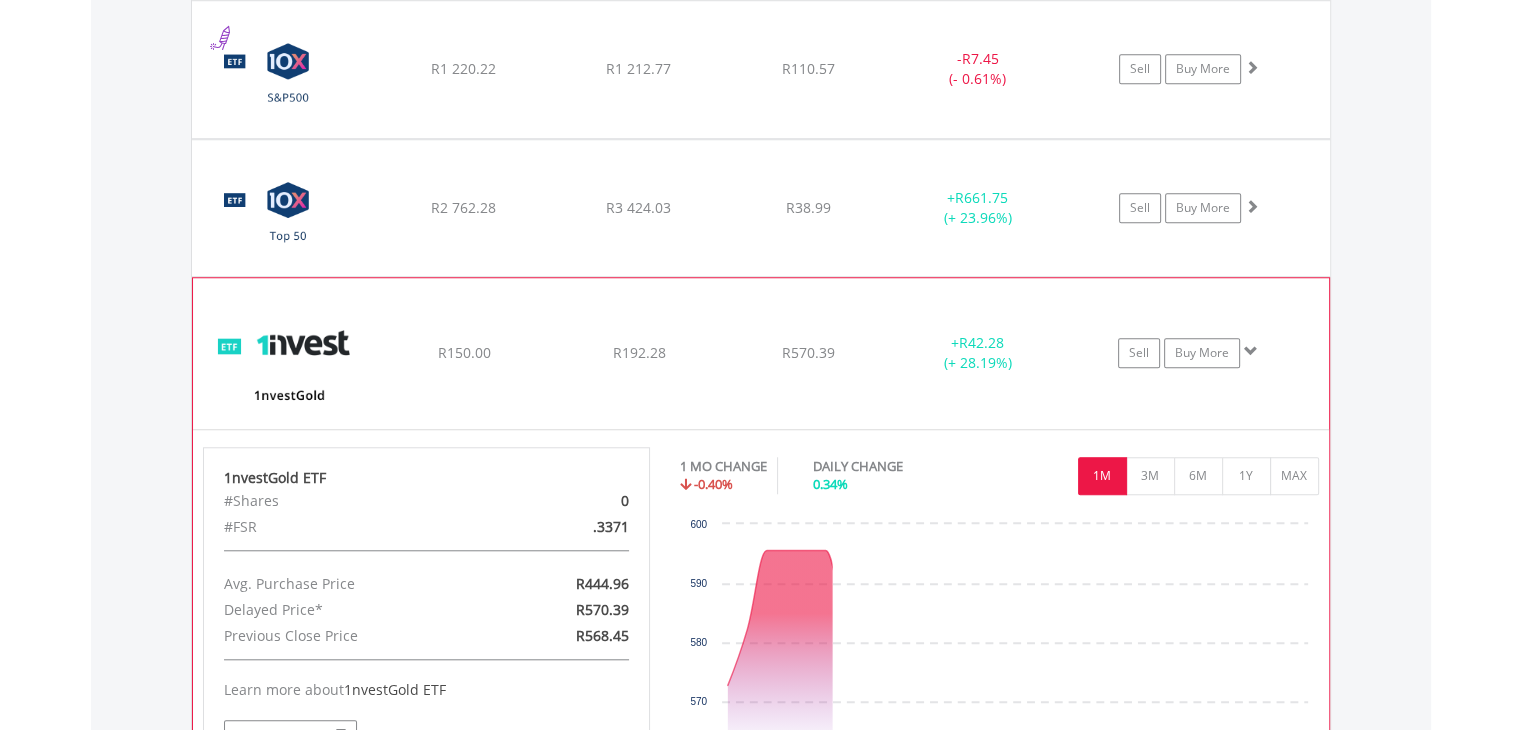 click on "﻿
1nvestGold ETF
R150.00
R192.28
R570.39
+  R42.28 (+ 28.19%)
Sell
Buy More" at bounding box center [761, 69] 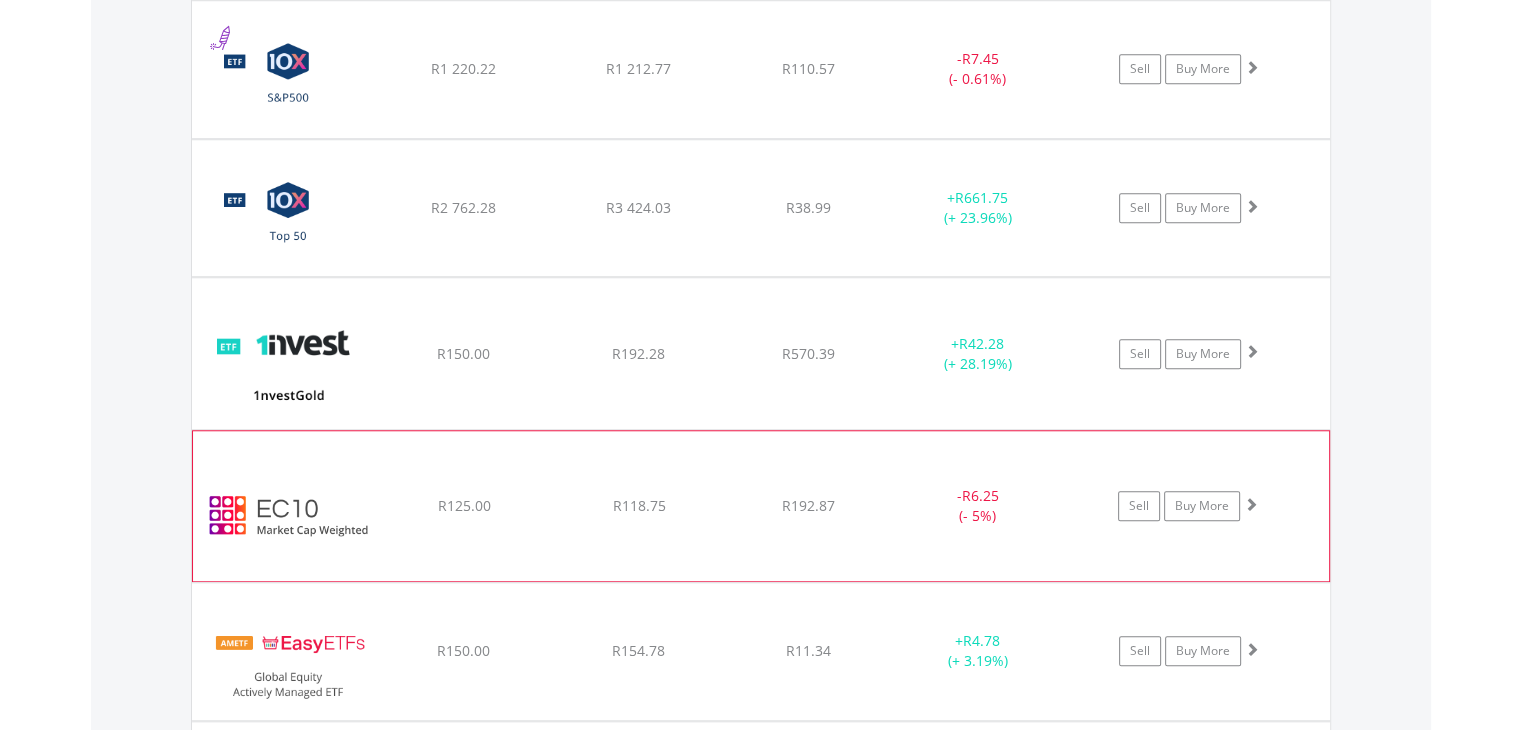 click on "﻿
EasyCrypto 10
R125.00
R118.75
R192.87
-  R6.25 (- 5%)
Sell
Buy More" at bounding box center (761, 69) 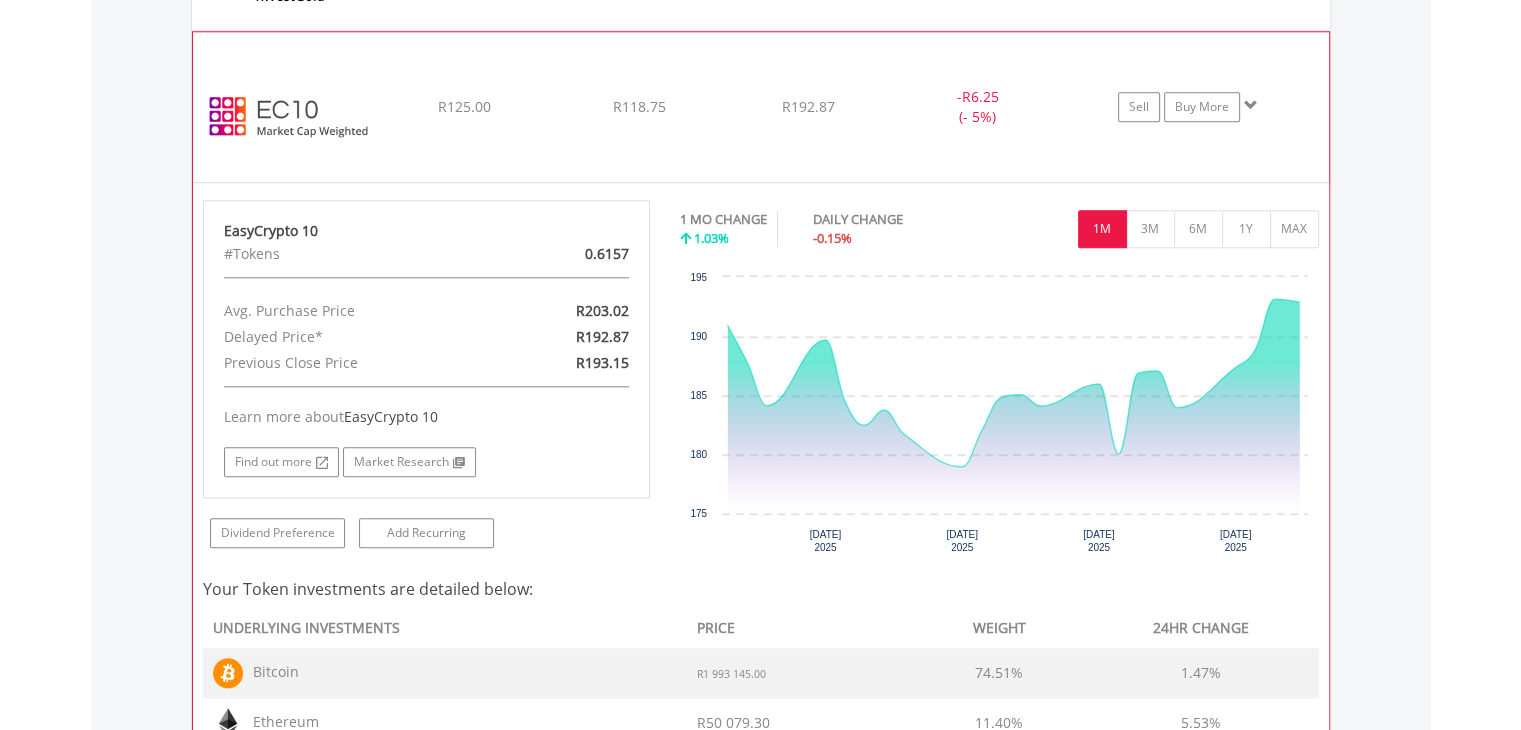 scroll, scrollTop: 2061, scrollLeft: 0, axis: vertical 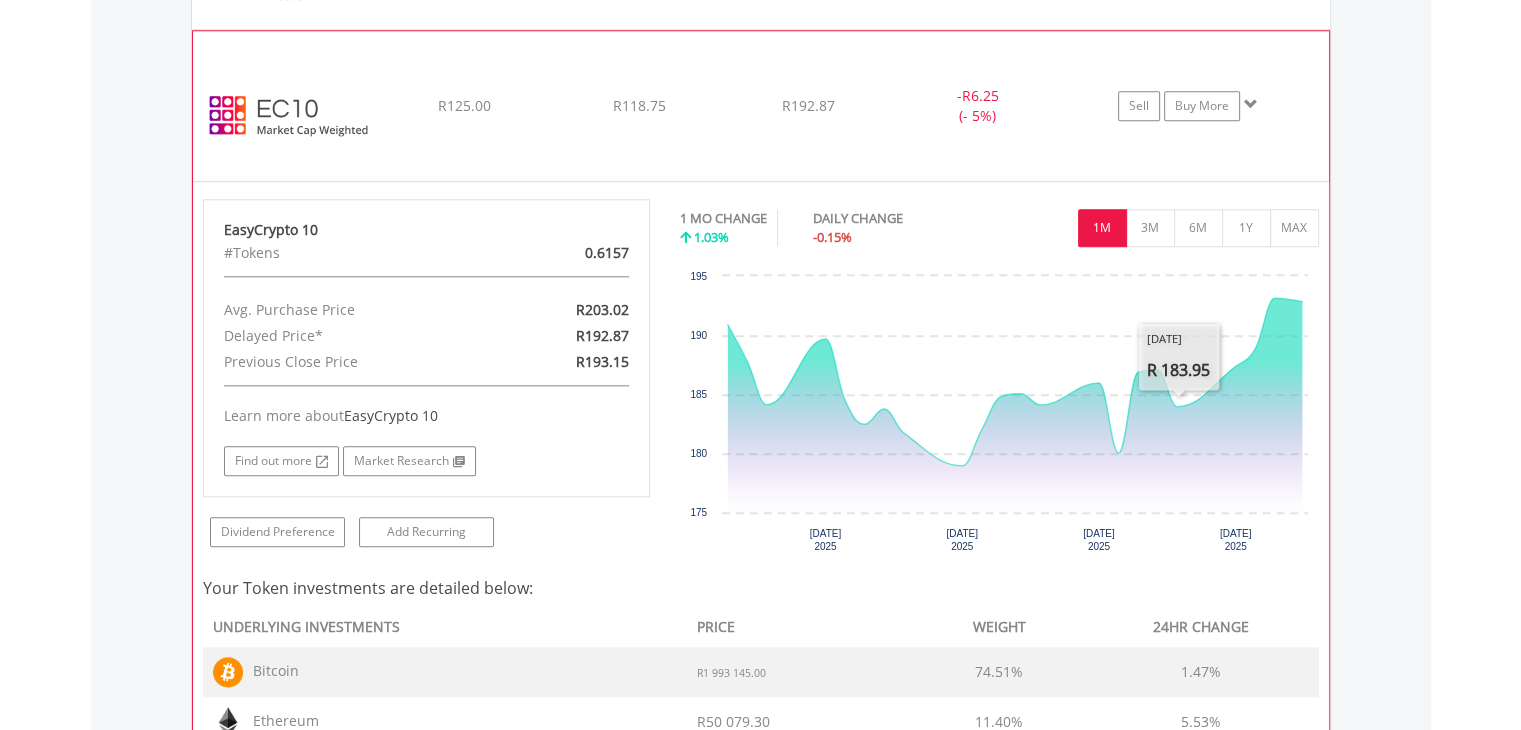 click on "﻿
EasyCrypto 10
R125.00
R118.75
R192.87
-  R6.25 (- 5%)
Sell
Buy More" at bounding box center [761, -331] 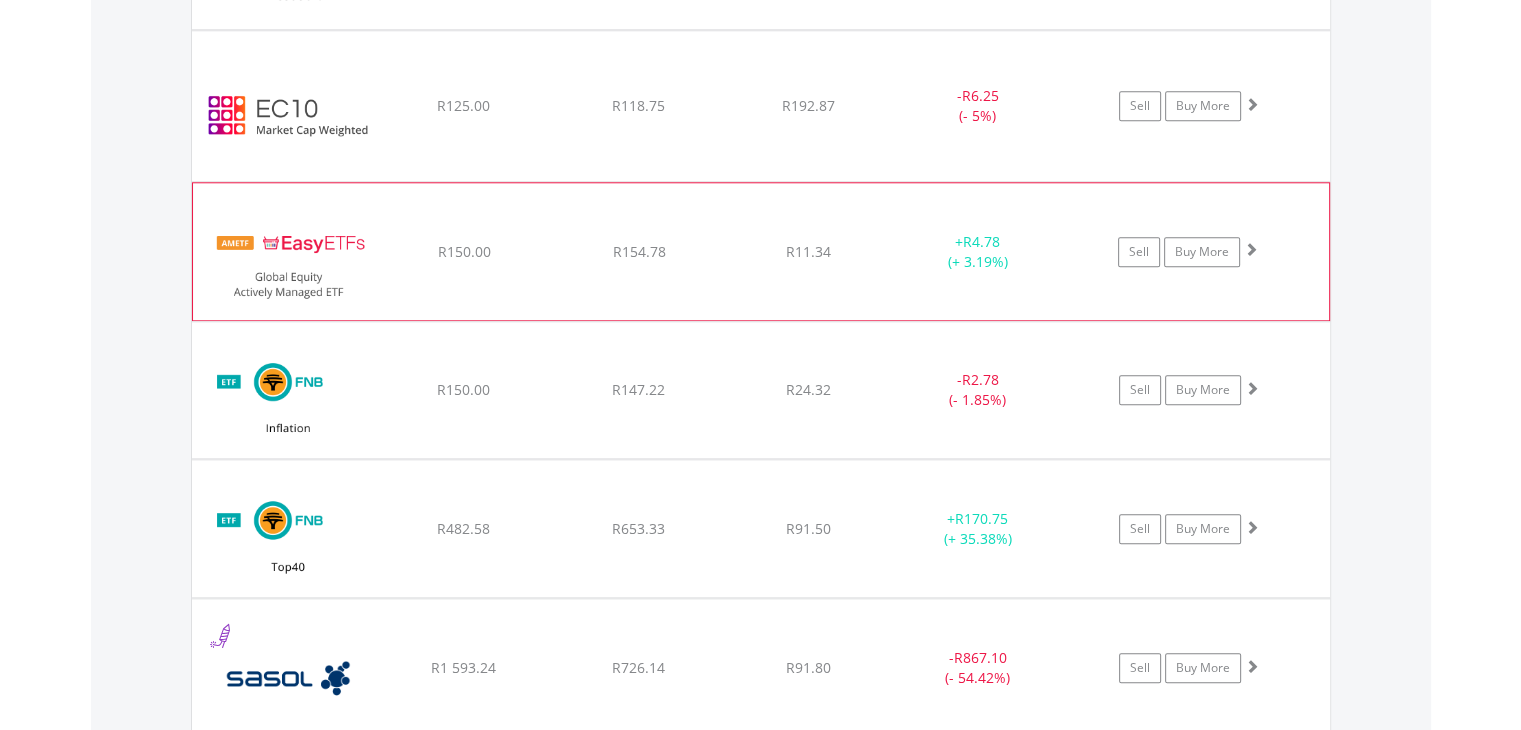 click on "R11.34" at bounding box center [808, -332] 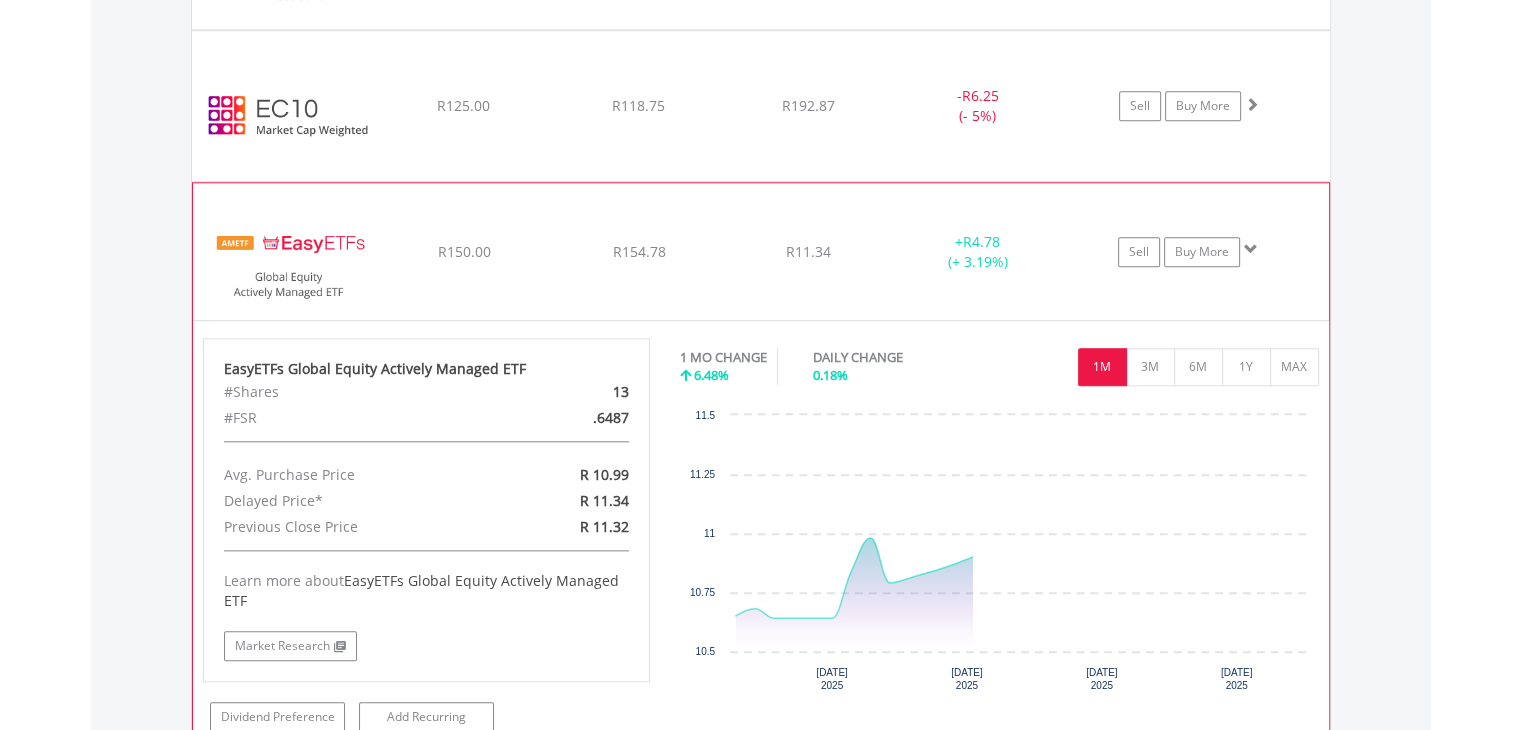 click on "﻿
EasyETFs Global Equity Actively Managed ETF
R150.00
R154.78
R11.34
+  R4.78 (+ 3.19%)
Sell
Buy More" at bounding box center (761, -331) 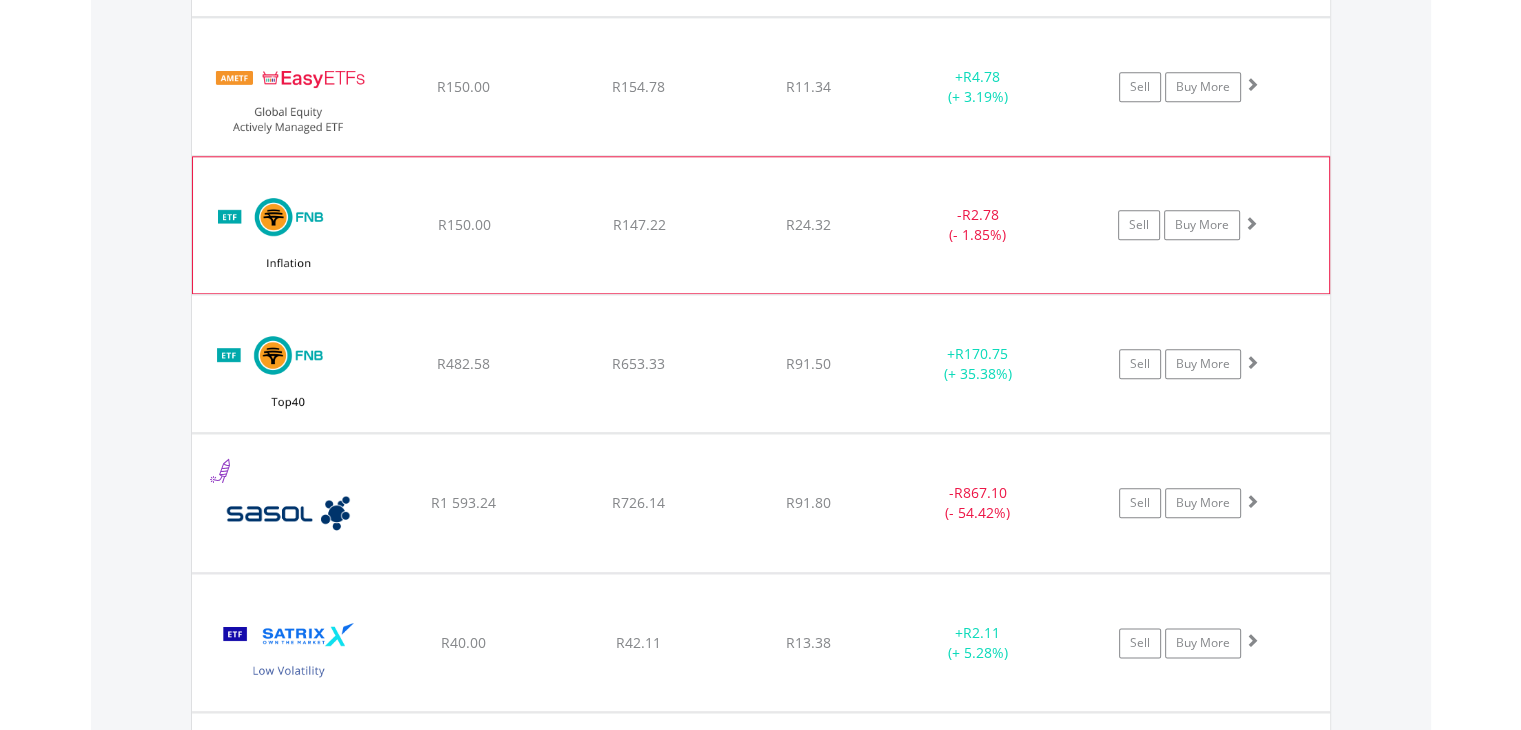 scroll, scrollTop: 2261, scrollLeft: 0, axis: vertical 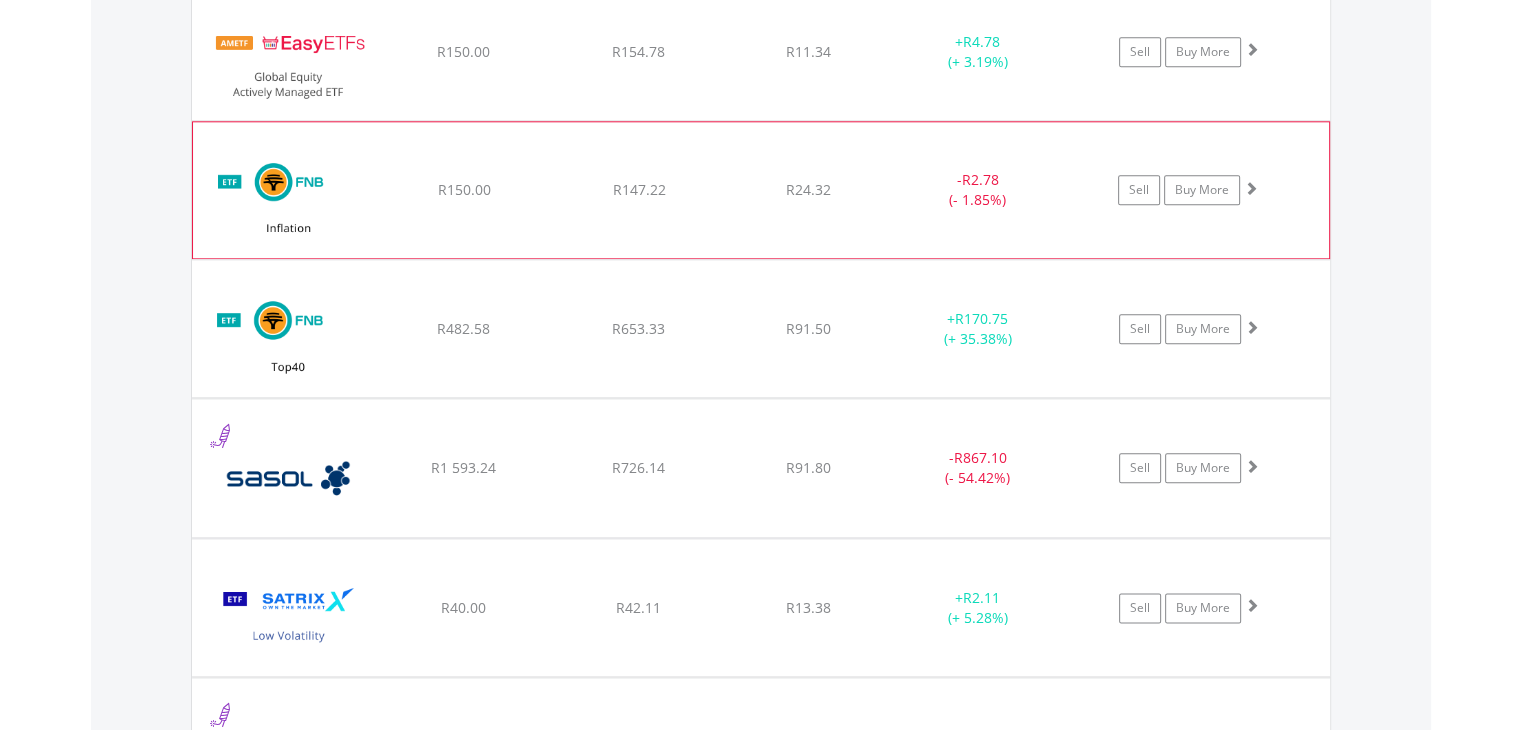 click on "R24.32" at bounding box center (808, -531) 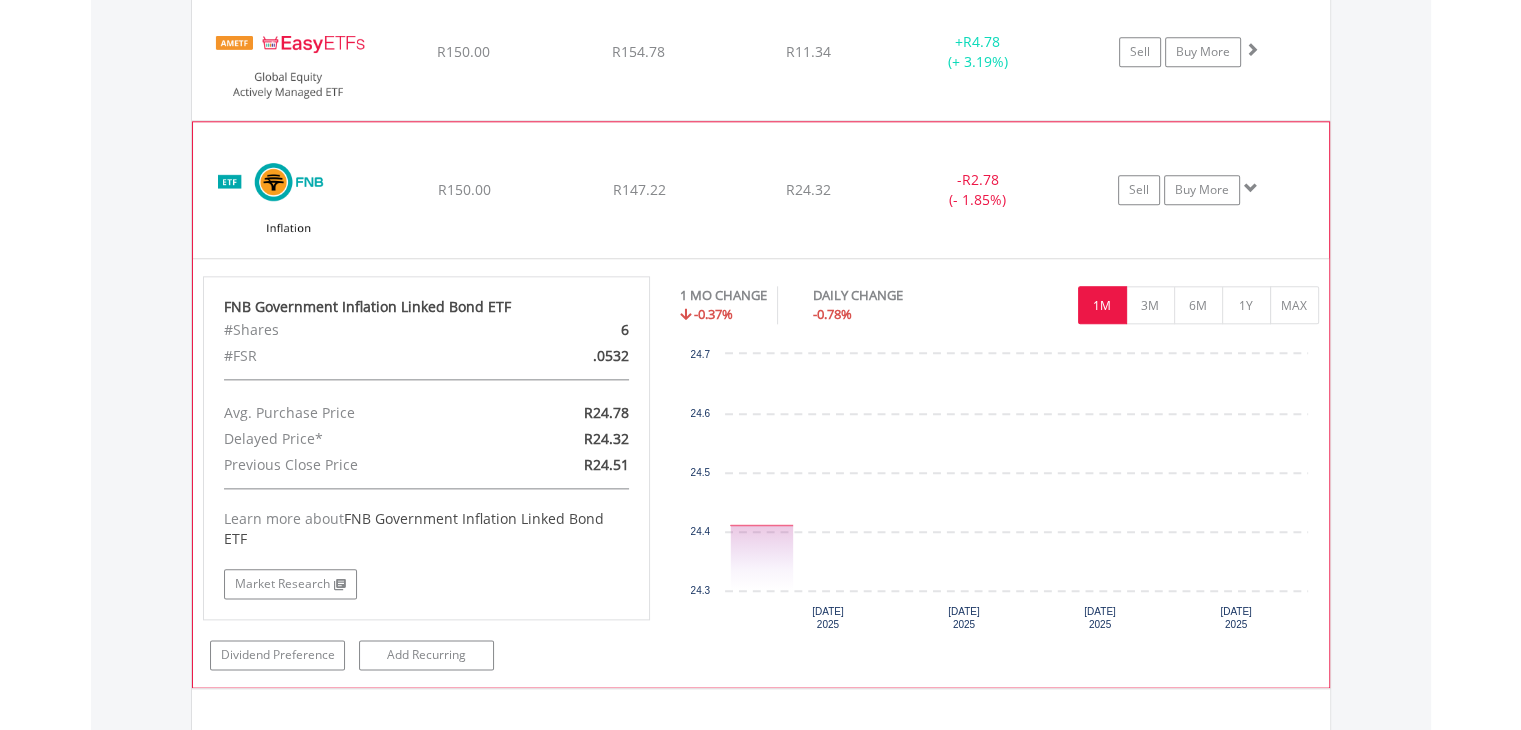 click on "R24.32" at bounding box center [808, -531] 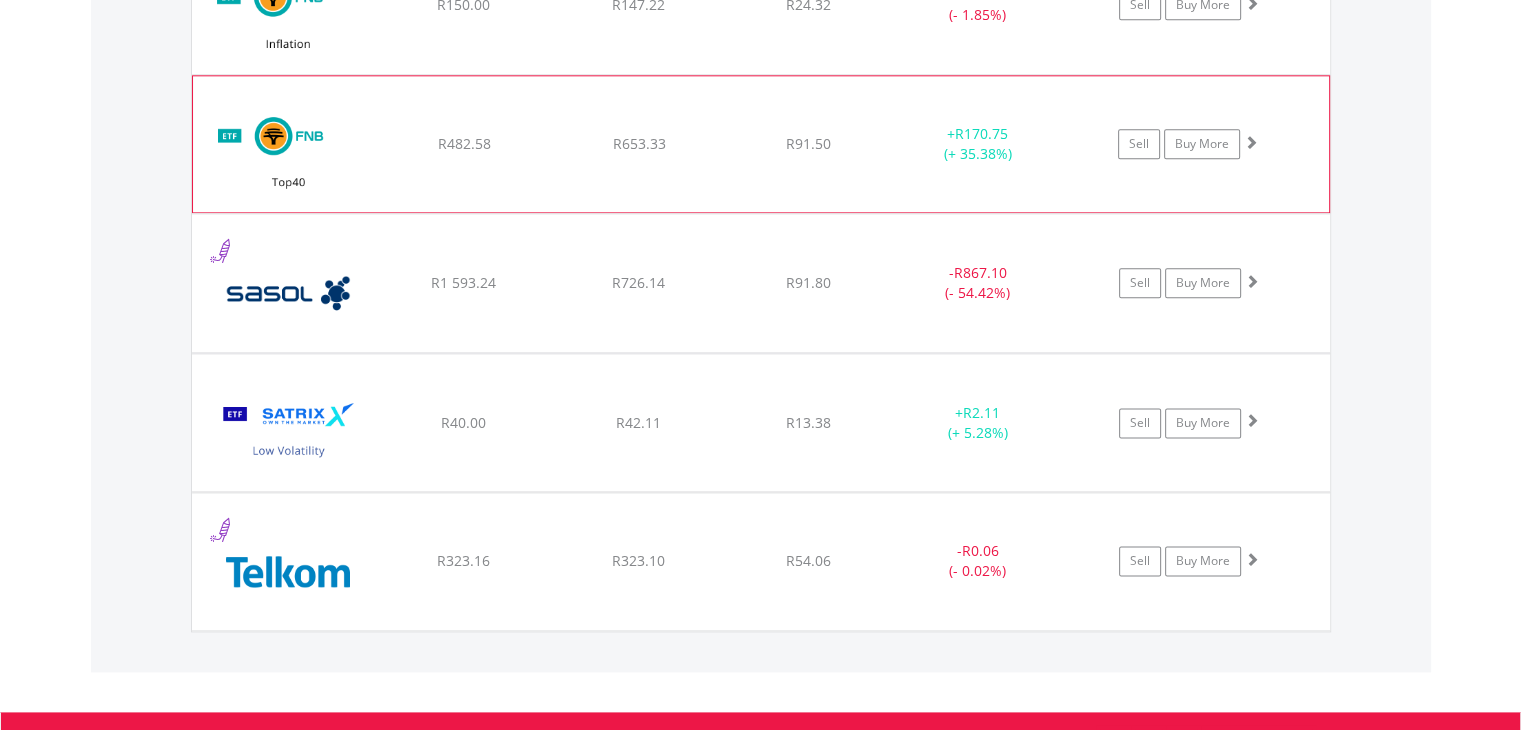 scroll, scrollTop: 2461, scrollLeft: 0, axis: vertical 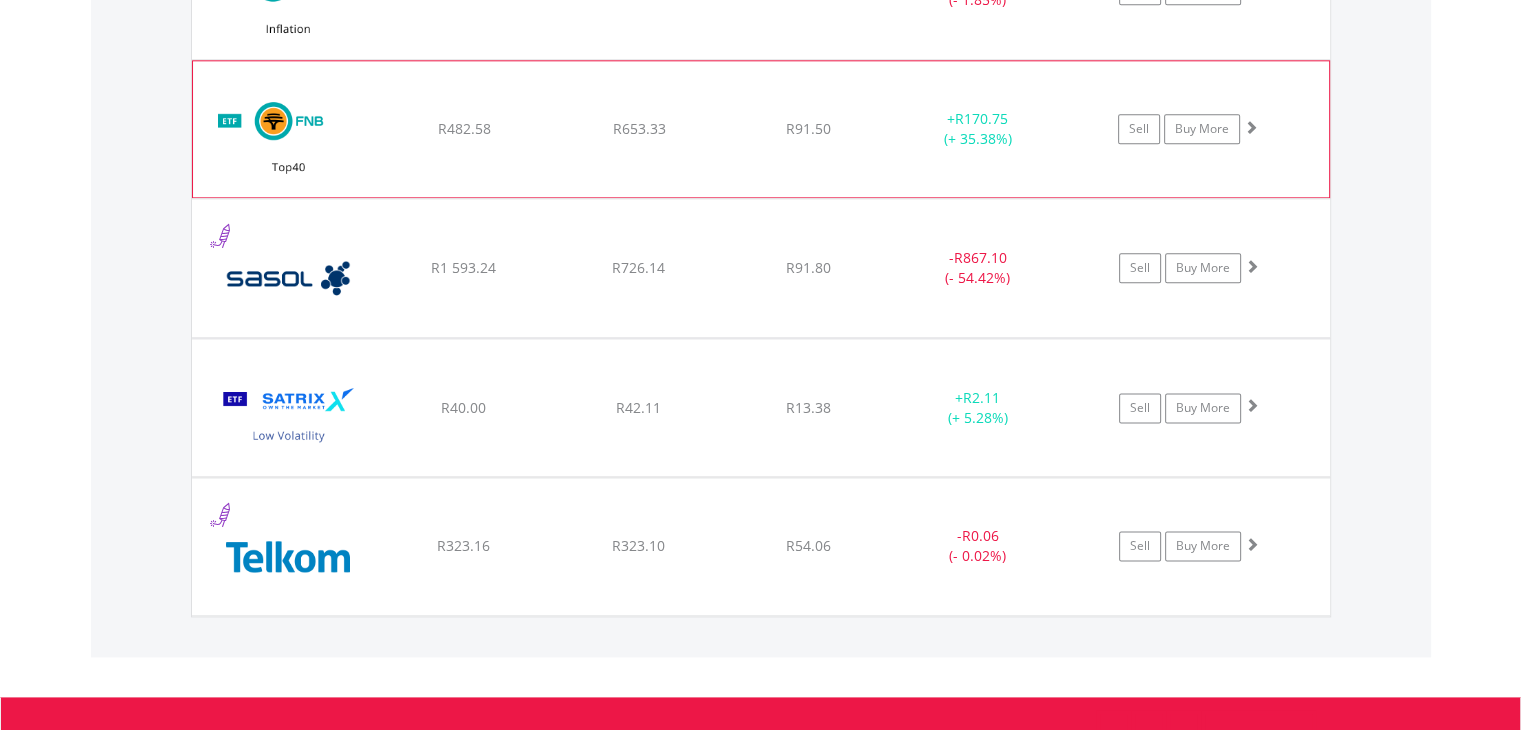 click on "﻿
FNB Top40 Exchange Traded Fund
R482.58
R653.33
R91.50
+  R170.75 (+ 35.38%)
Sell
Buy More" at bounding box center (761, -731) 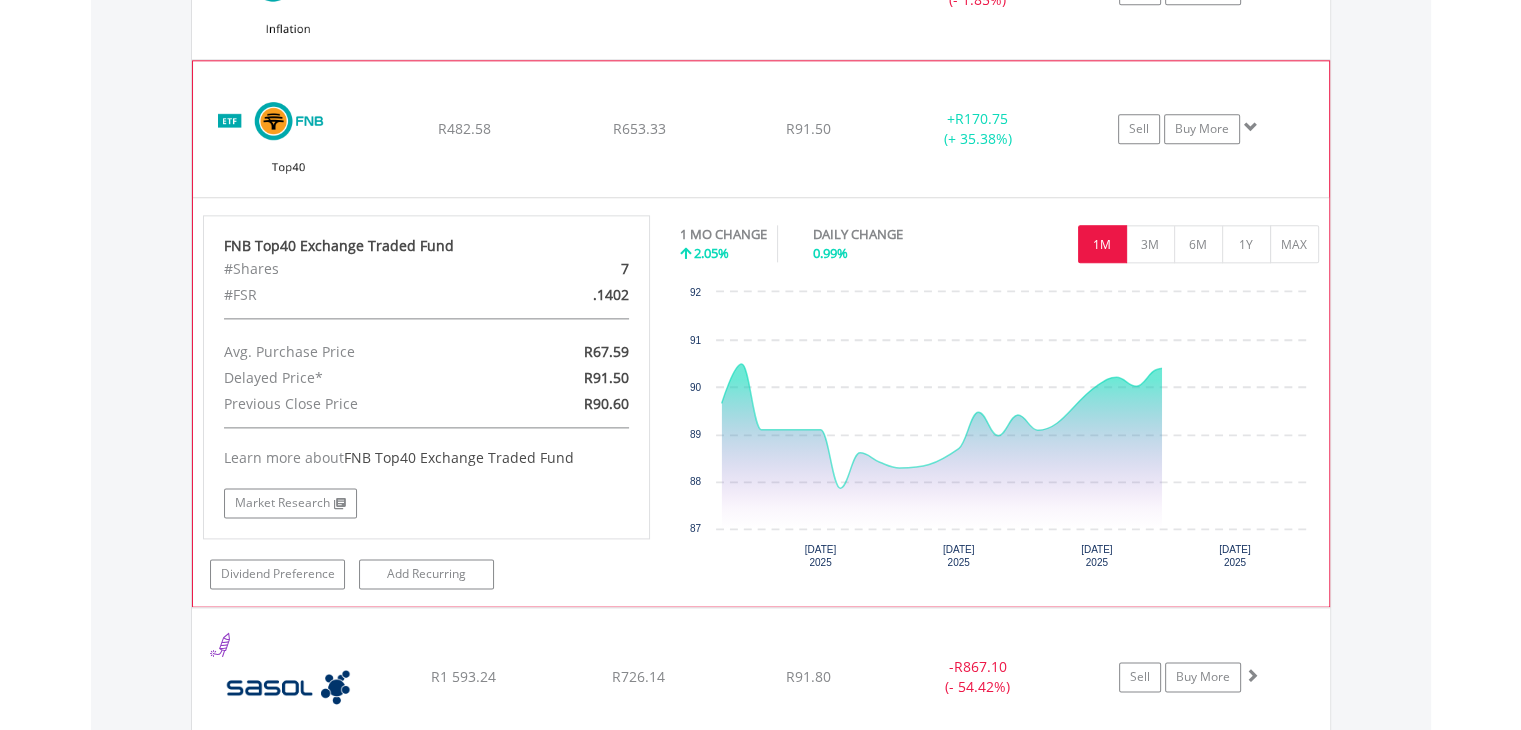 click on "﻿
FNB Top40 Exchange Traded Fund
R482.58
R653.33
R91.50
+  R170.75 (+ 35.38%)
Sell
Buy More" at bounding box center (761, -731) 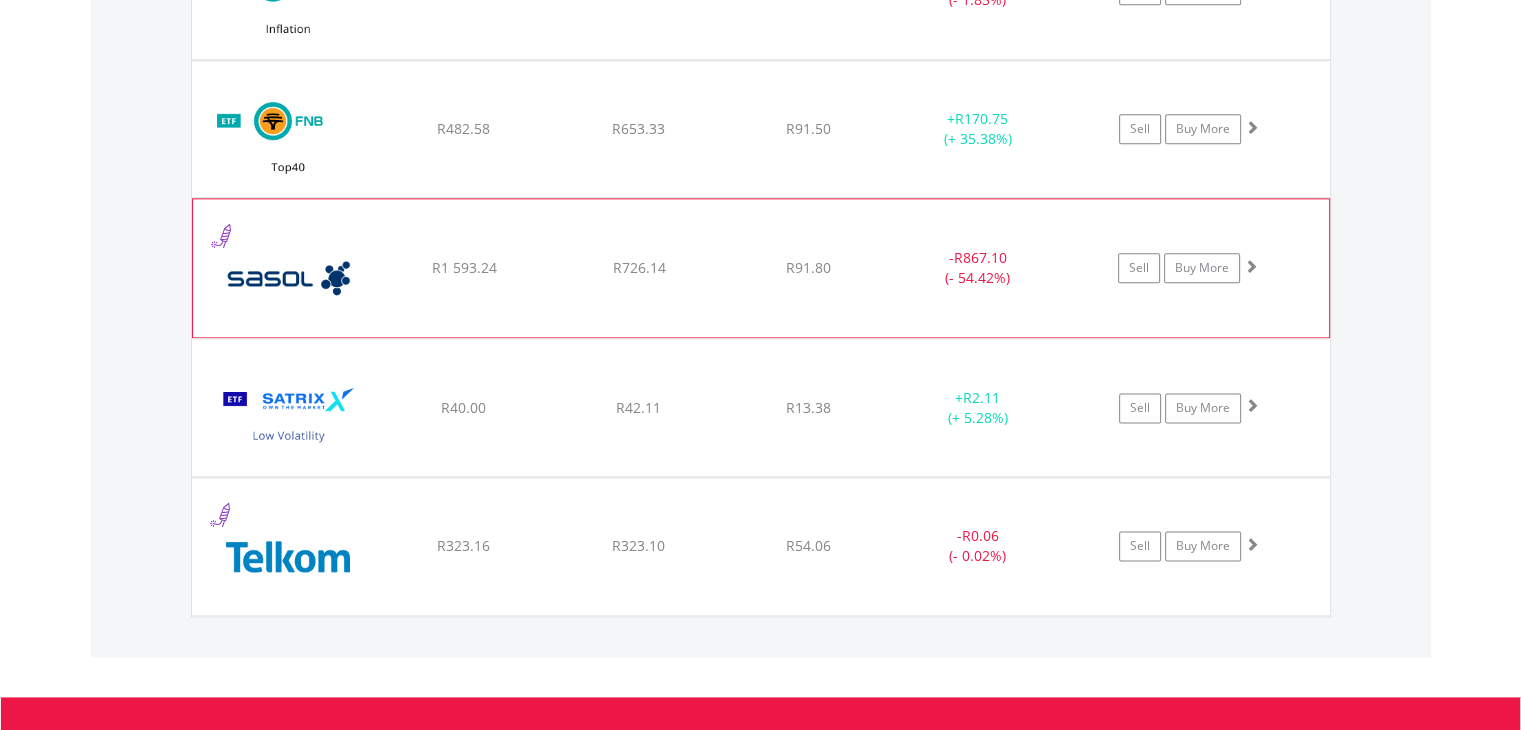 click on "﻿
Sasol Limited
R1 593.24
R726.14
R91.80
-  R867.10 (- 54.42%)
Sell
Buy More" at bounding box center [761, -731] 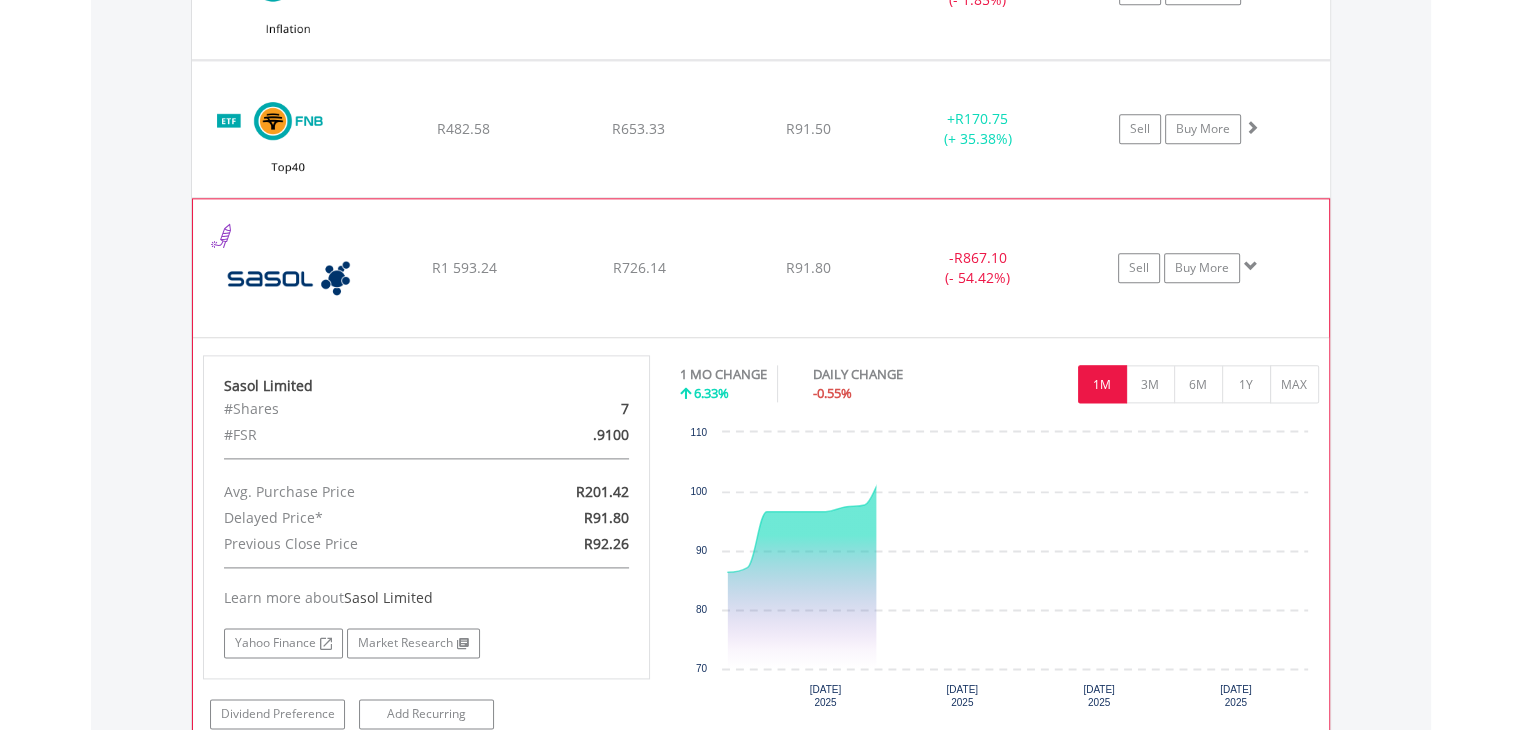 click on "﻿
Sasol Limited
R1 593.24
R726.14
R91.80
-  R867.10 (- 54.42%)
Sell
Buy More" at bounding box center (761, -731) 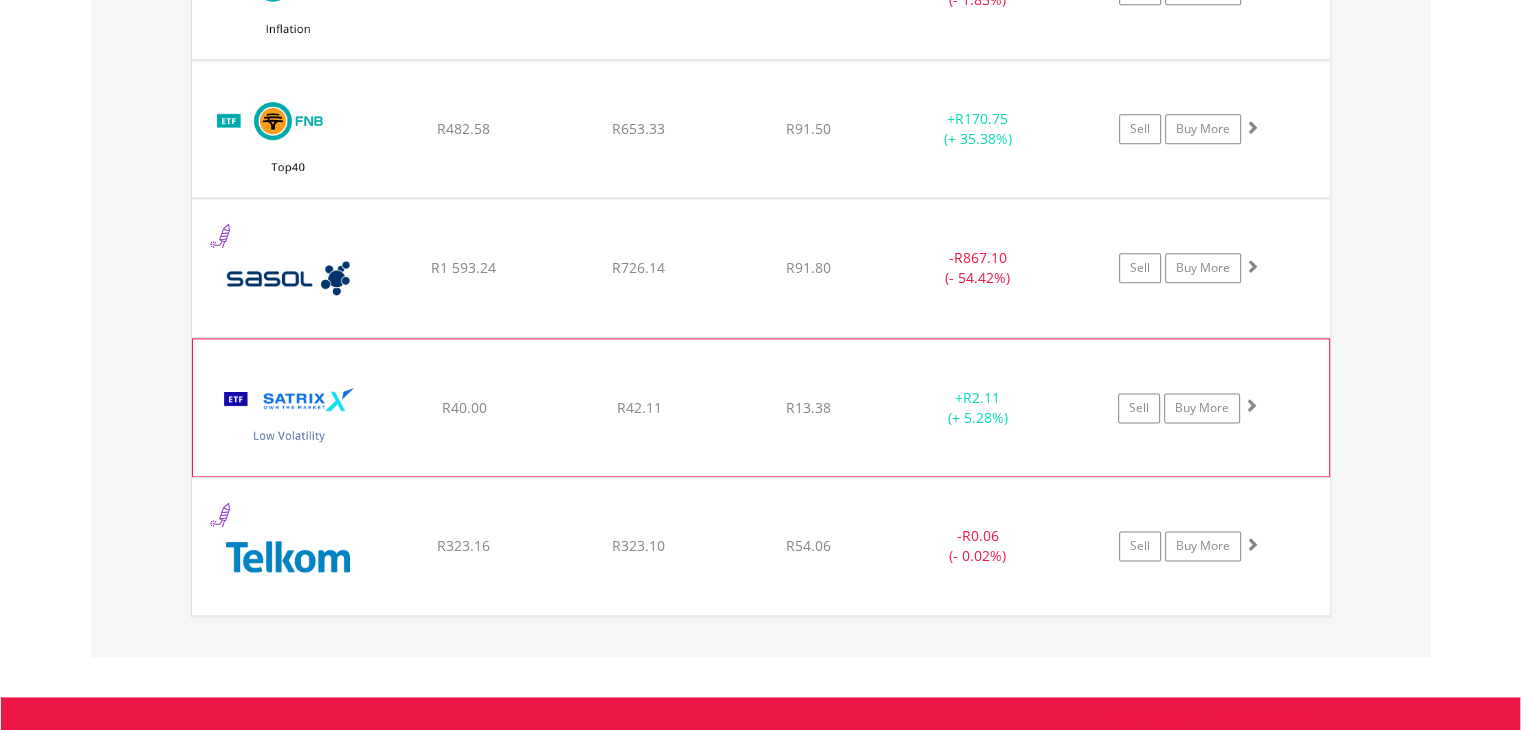 click on "﻿
Satrix Low Volatility ETF
R40.00
R42.11
R13.38
+  R2.11 (+ 5.28%)
Sell
Buy More" at bounding box center [761, -731] 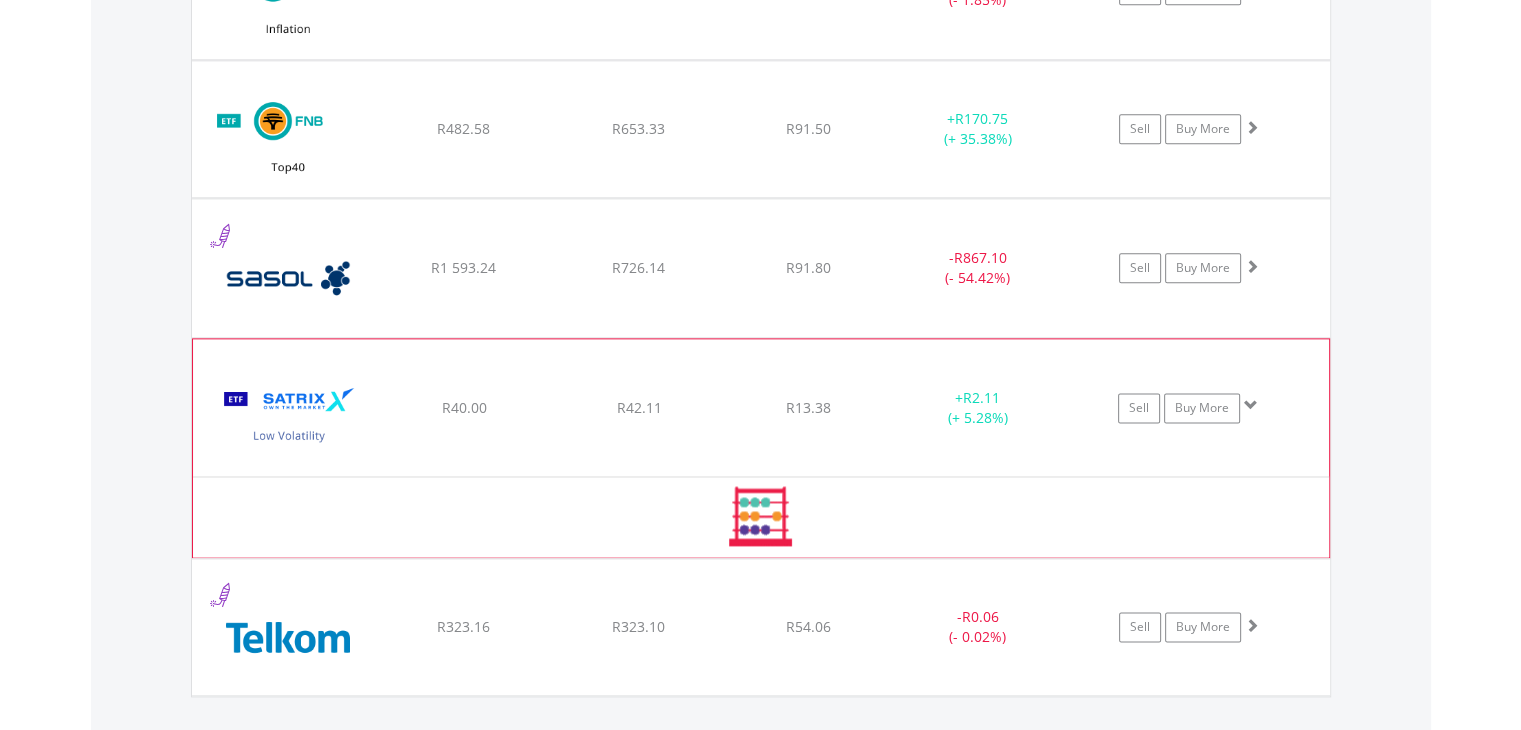 click on "﻿
Satrix Low Volatility ETF
R40.00
R42.11
R13.38
+  R2.11 (+ 5.28%)
Sell
Buy More" at bounding box center (761, -731) 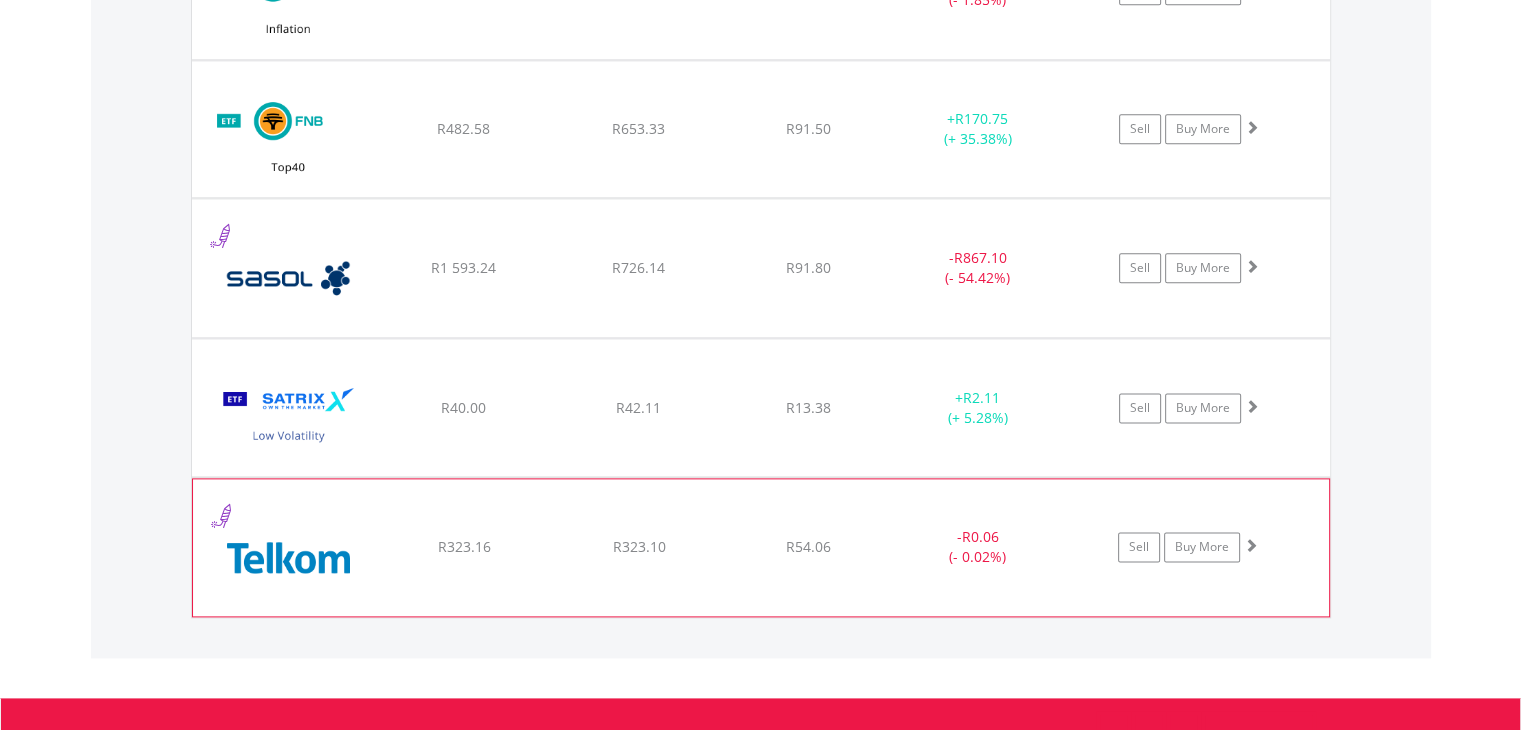 click on "﻿
Telkom SA SOC Limited
R323.16
R323.10
R54.06
-  R0.06 (- 0.02%)
Sell
Buy More" at bounding box center (761, -731) 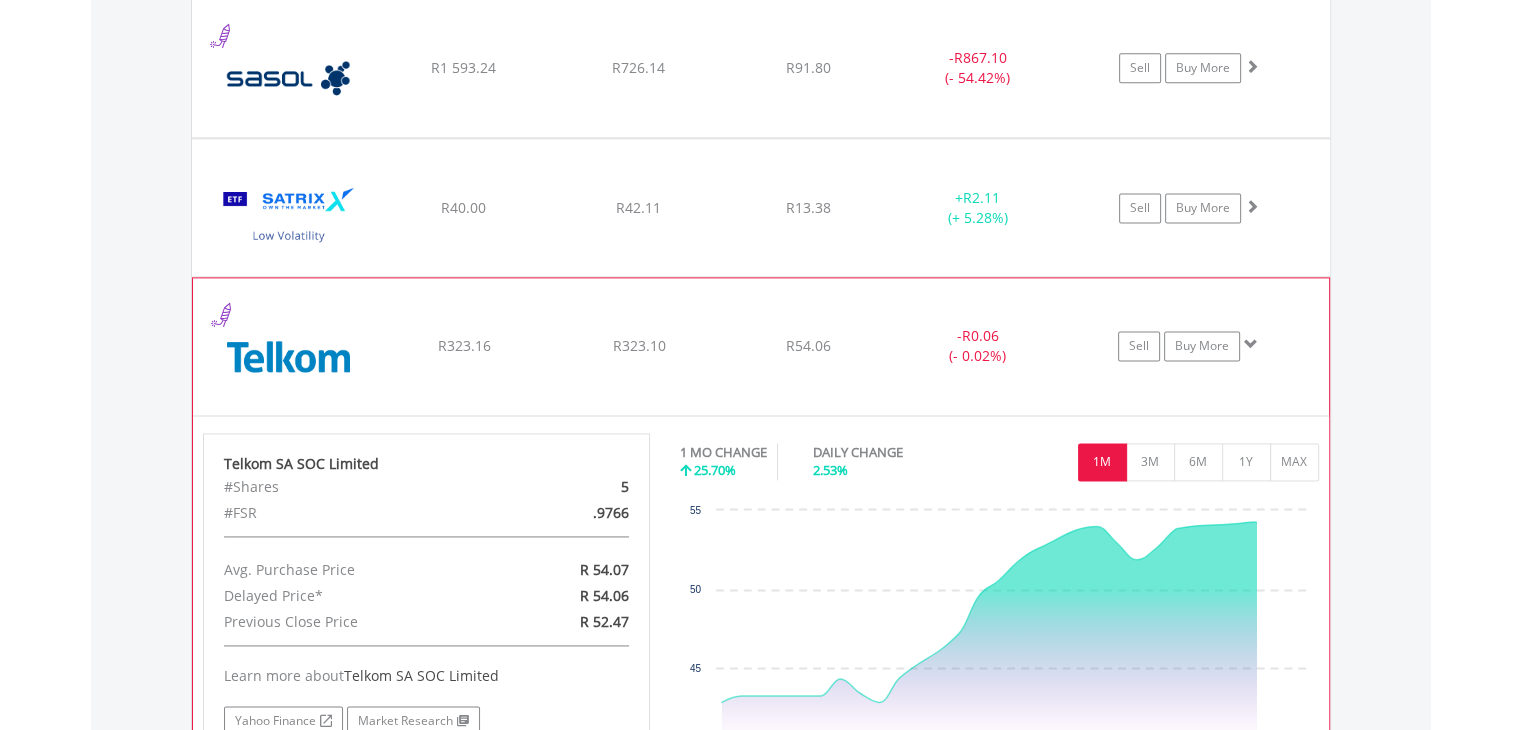 scroll, scrollTop: 2861, scrollLeft: 0, axis: vertical 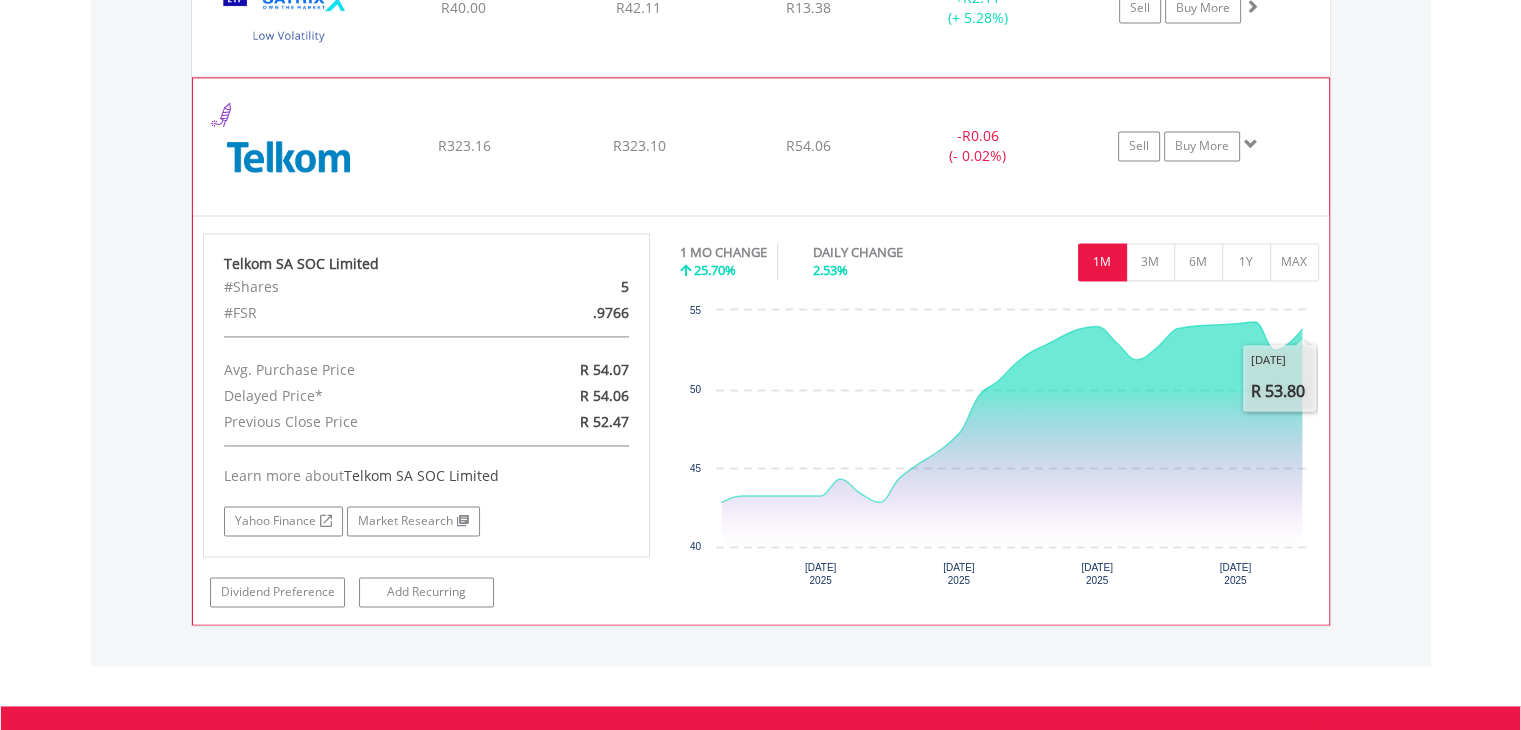 click on "R323.10" at bounding box center [638, -1131] 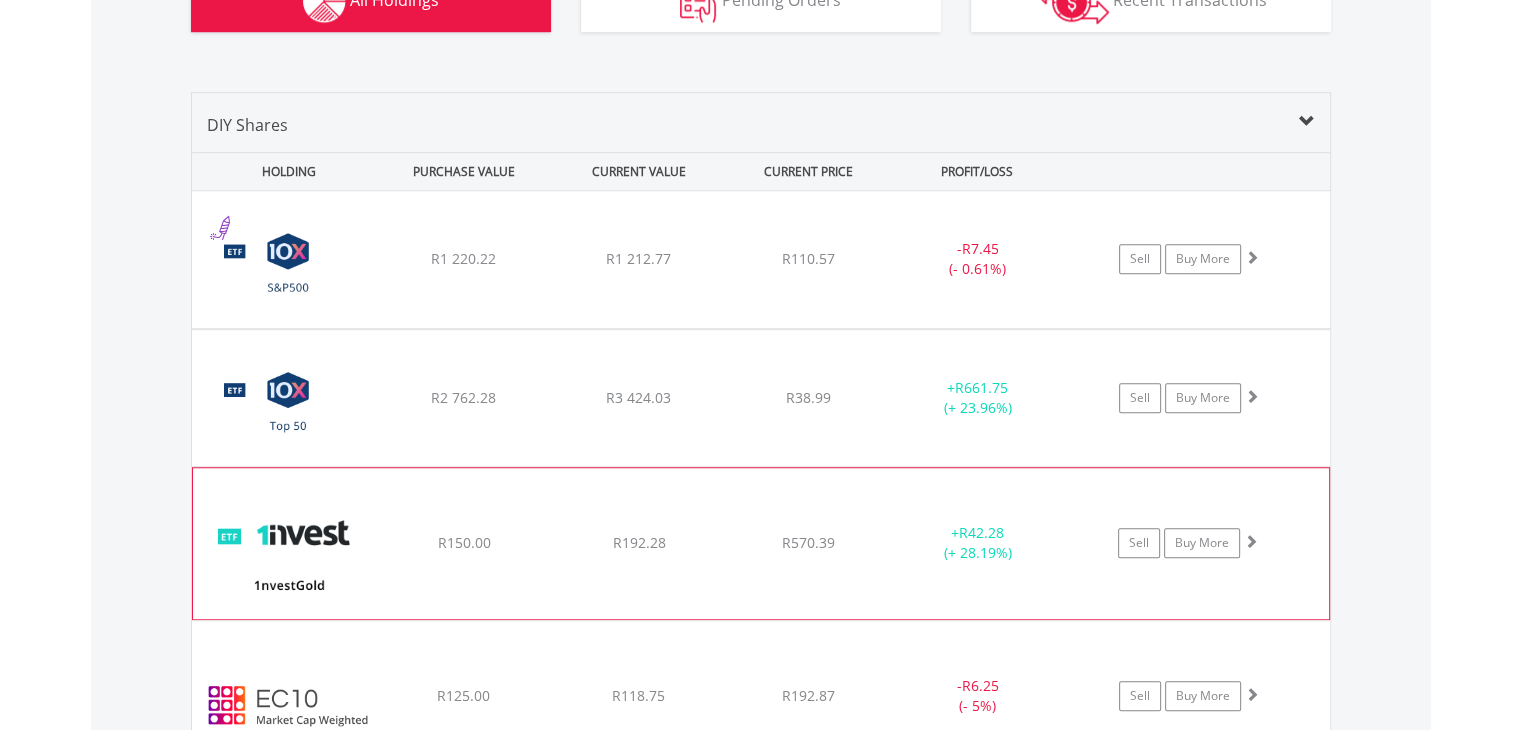 scroll, scrollTop: 1700, scrollLeft: 0, axis: vertical 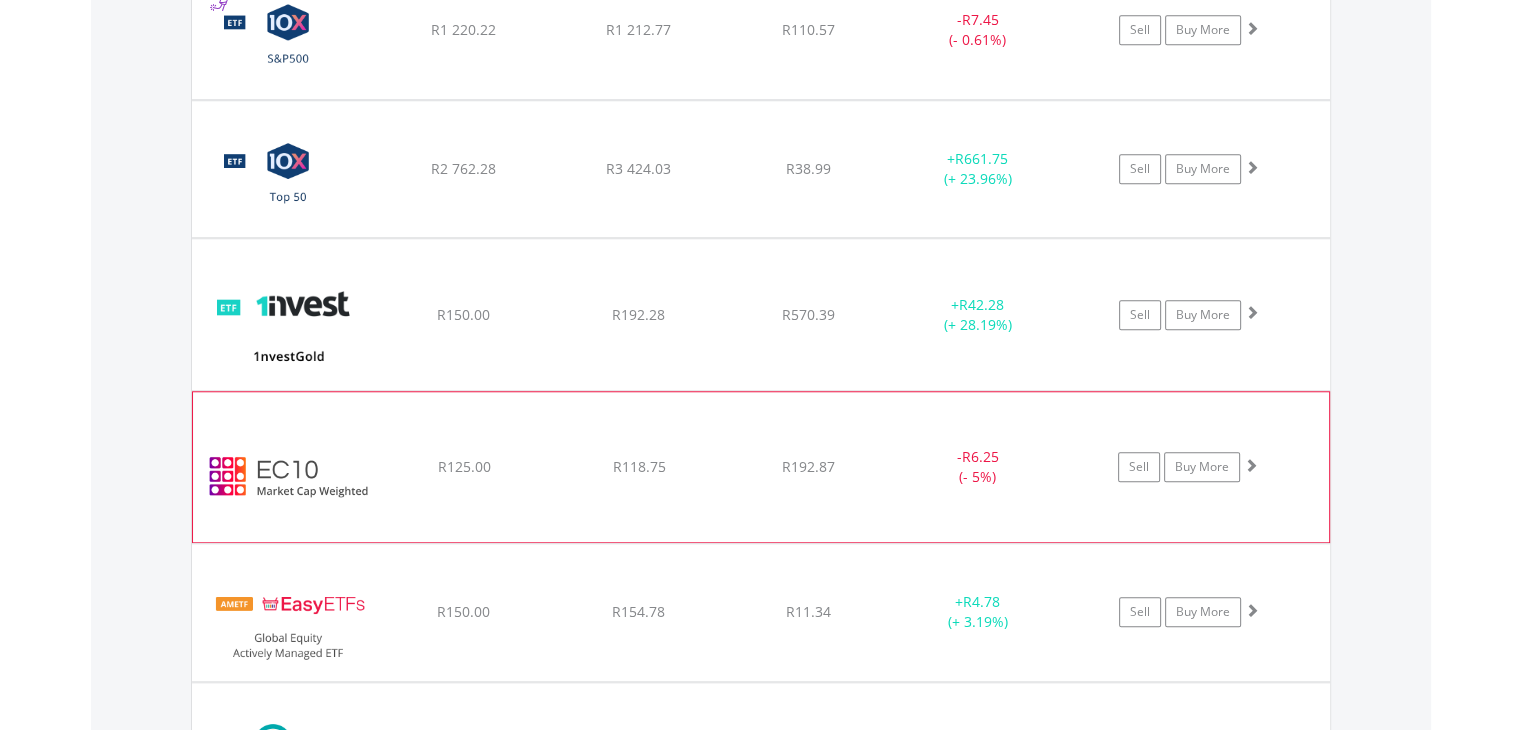 click on "﻿
EasyCrypto 10
R125.00
R118.75
R192.87
-  R6.25 (- 5%)
Sell
Buy More" at bounding box center [761, 30] 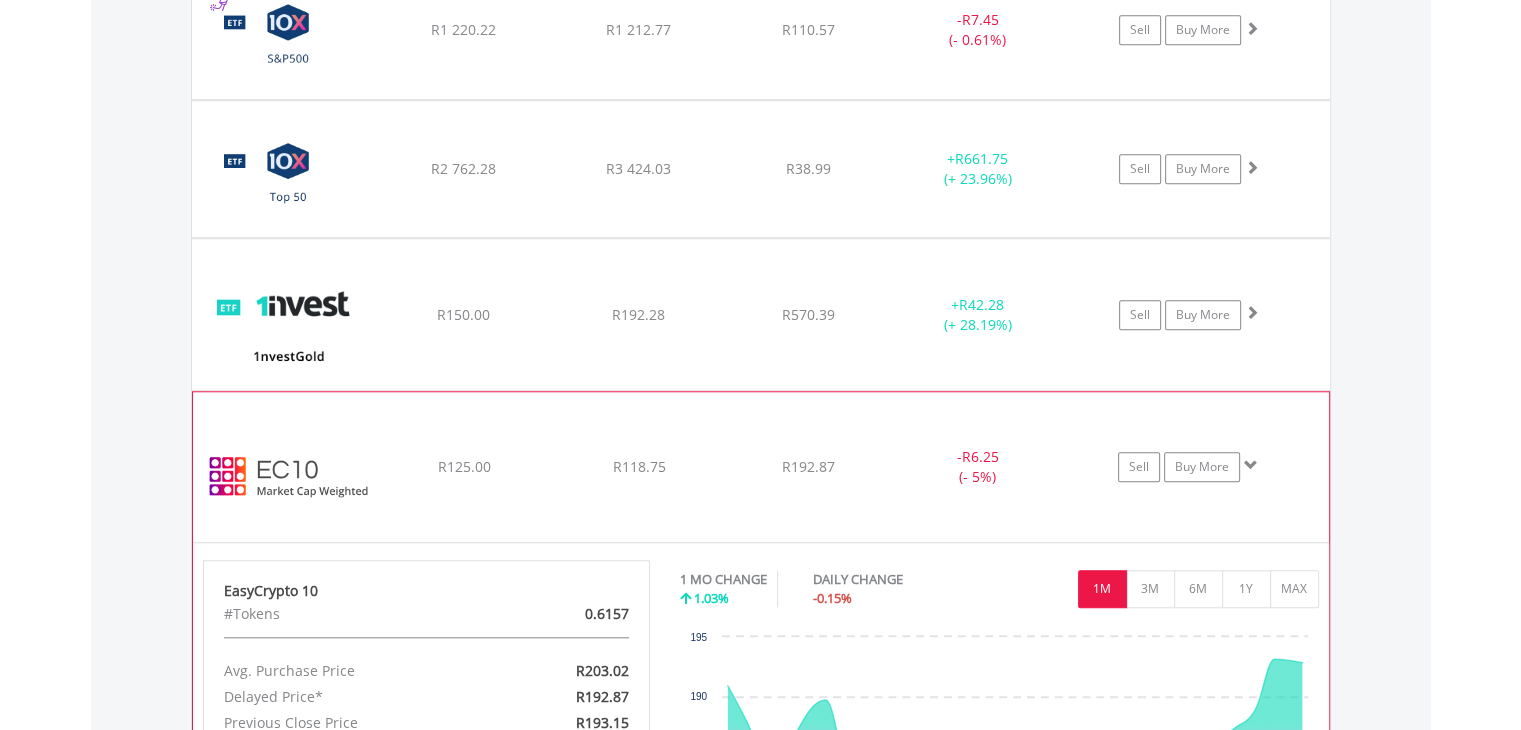 click on "R192.87" at bounding box center [808, 30] 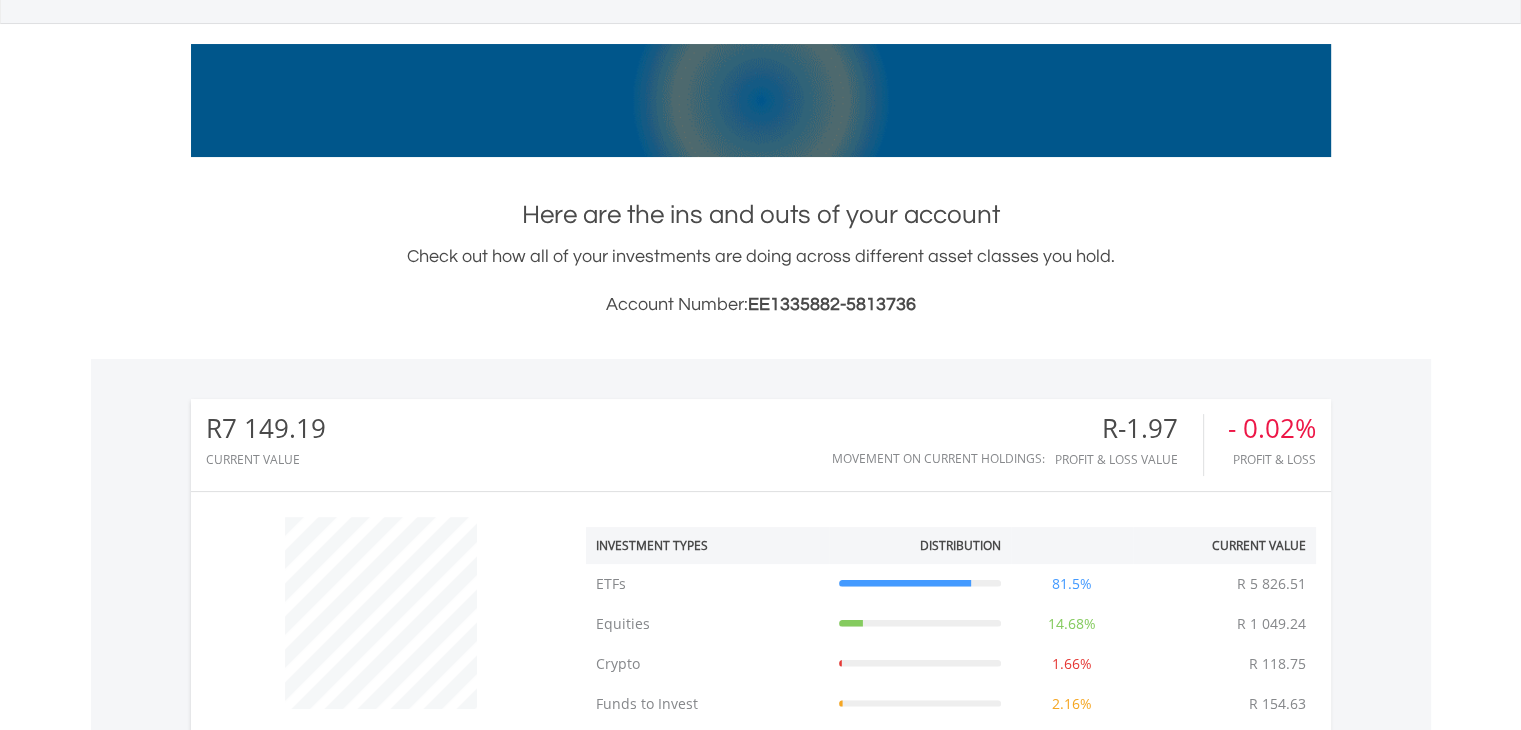 scroll, scrollTop: 0, scrollLeft: 0, axis: both 